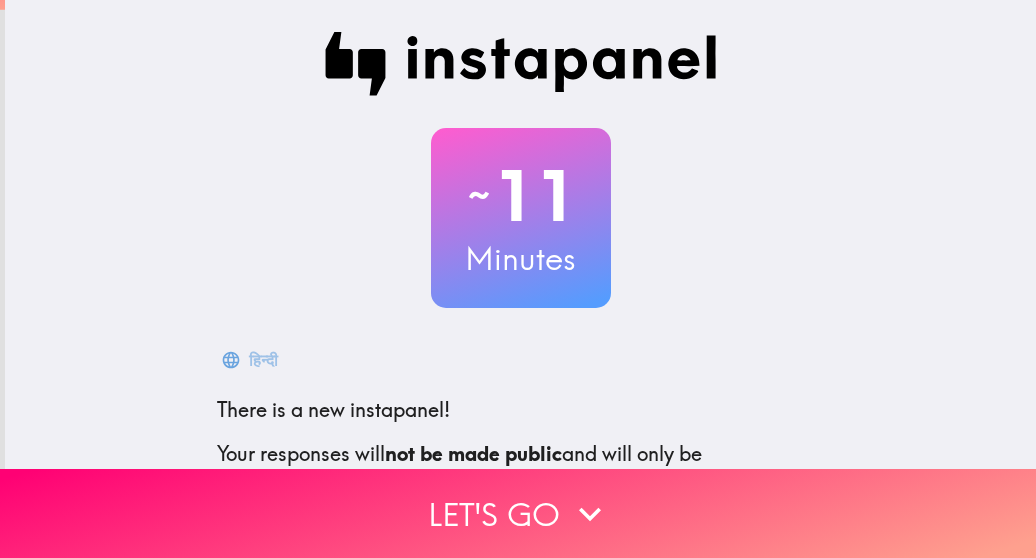 scroll, scrollTop: 0, scrollLeft: 0, axis: both 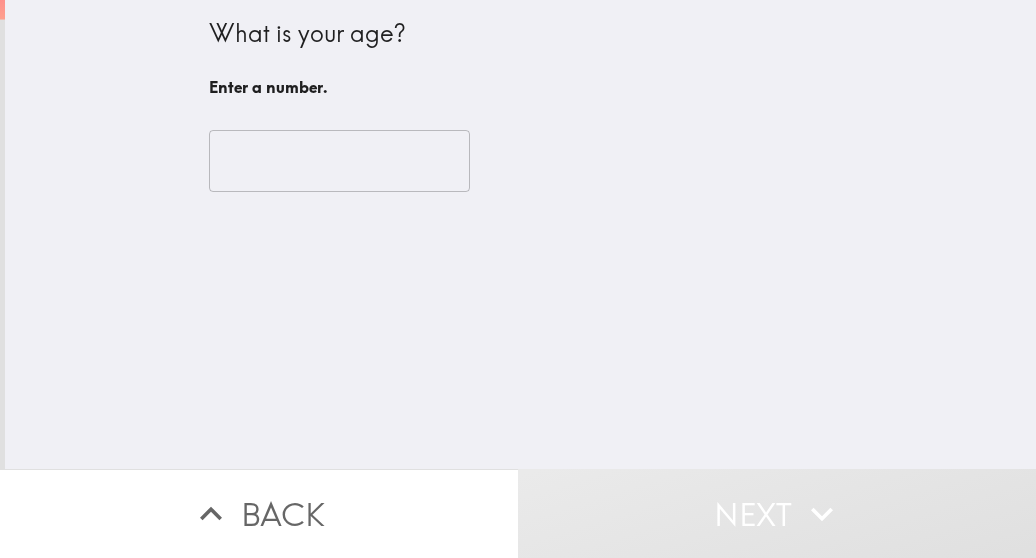 click at bounding box center [339, 161] 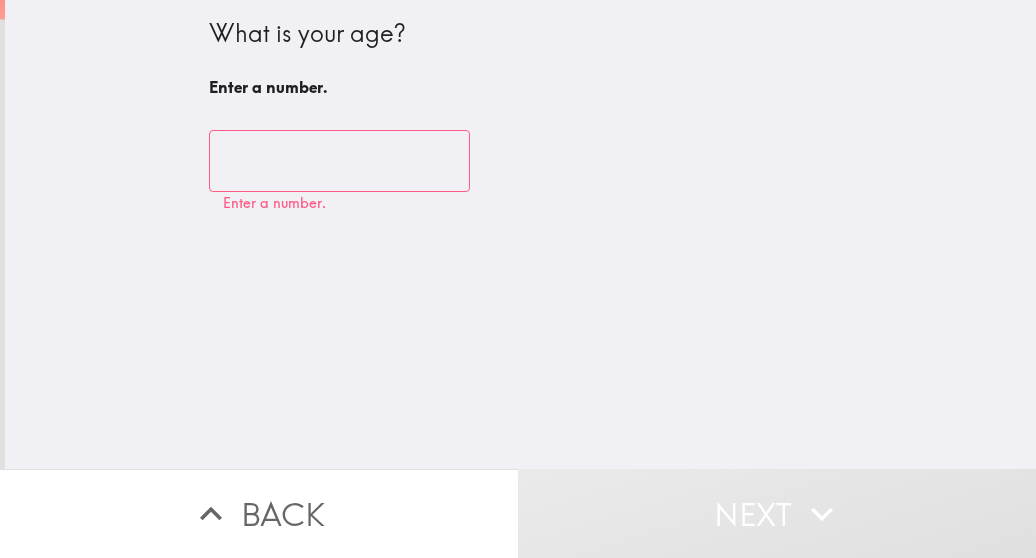 click on "What is your age? Enter a number. ​ Enter a number." at bounding box center (520, 234) 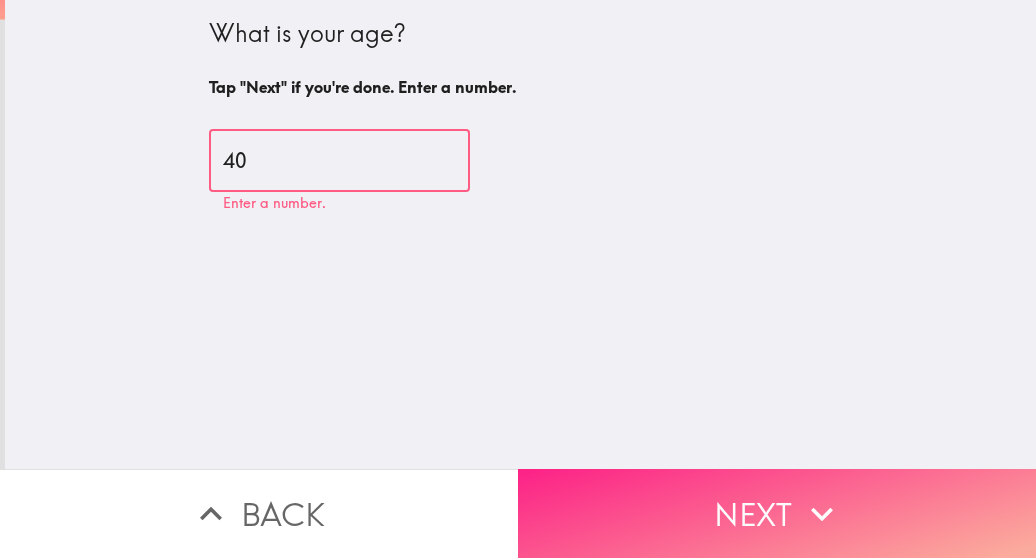 type on "40" 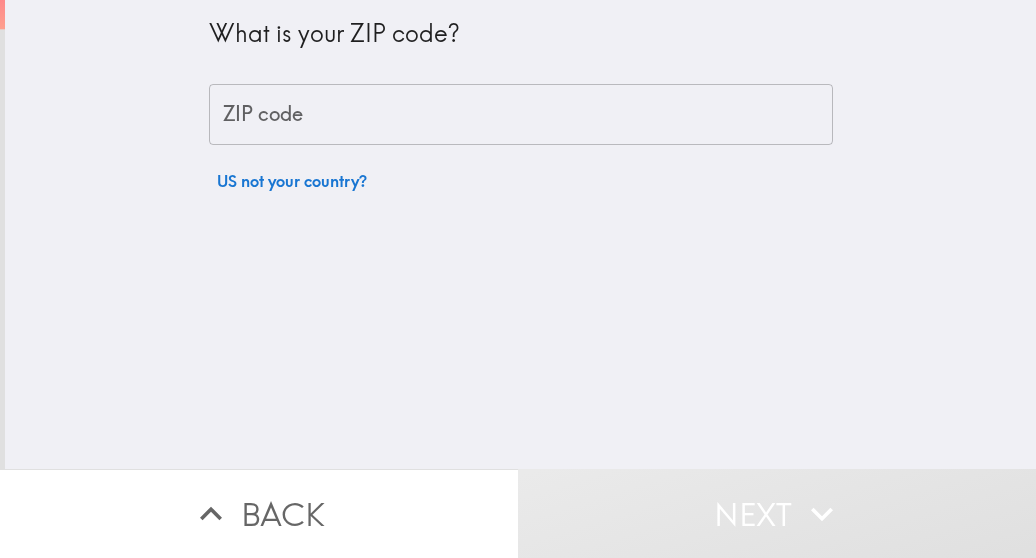 click on "ZIP code" at bounding box center [521, 115] 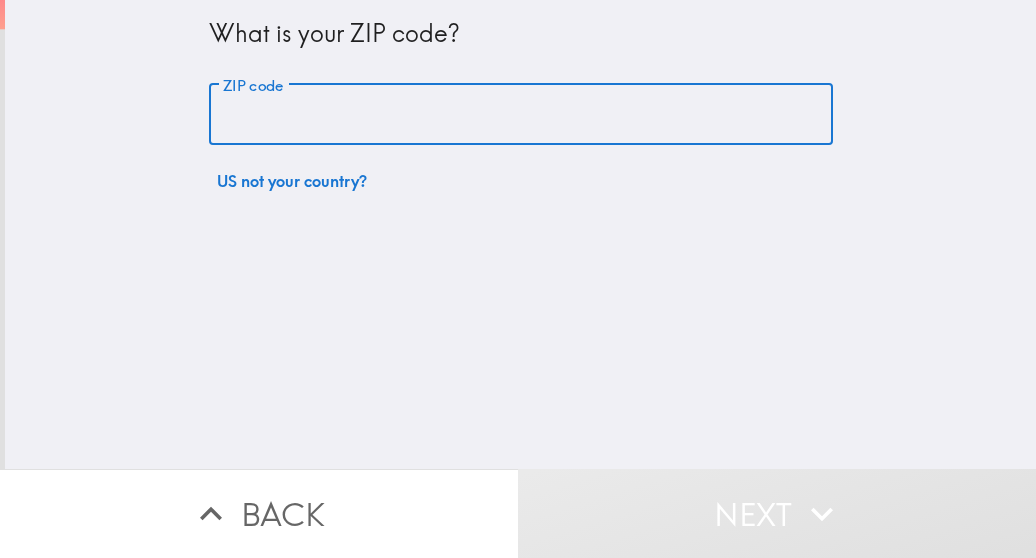 paste on "14301" 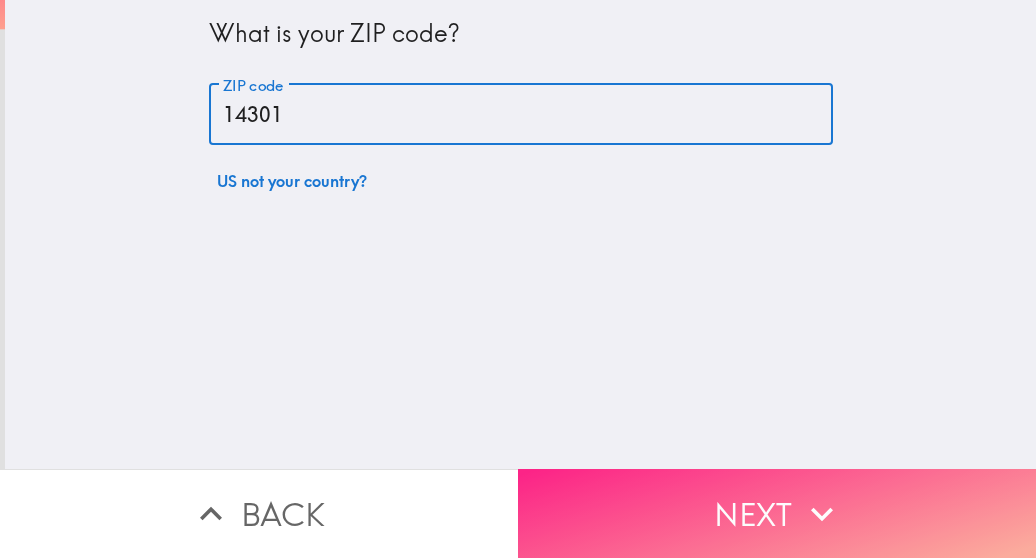 type on "14301" 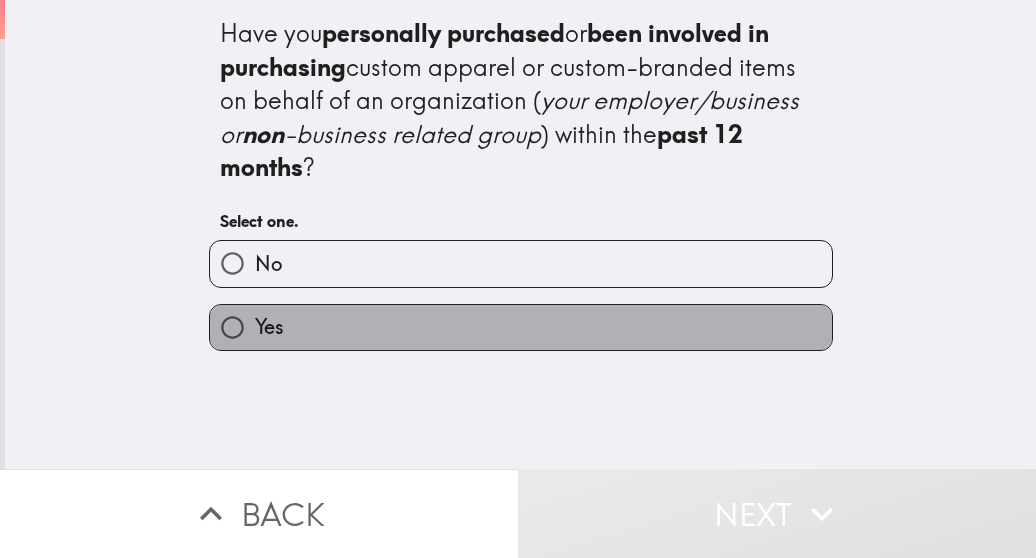 click on "Yes" at bounding box center (521, 327) 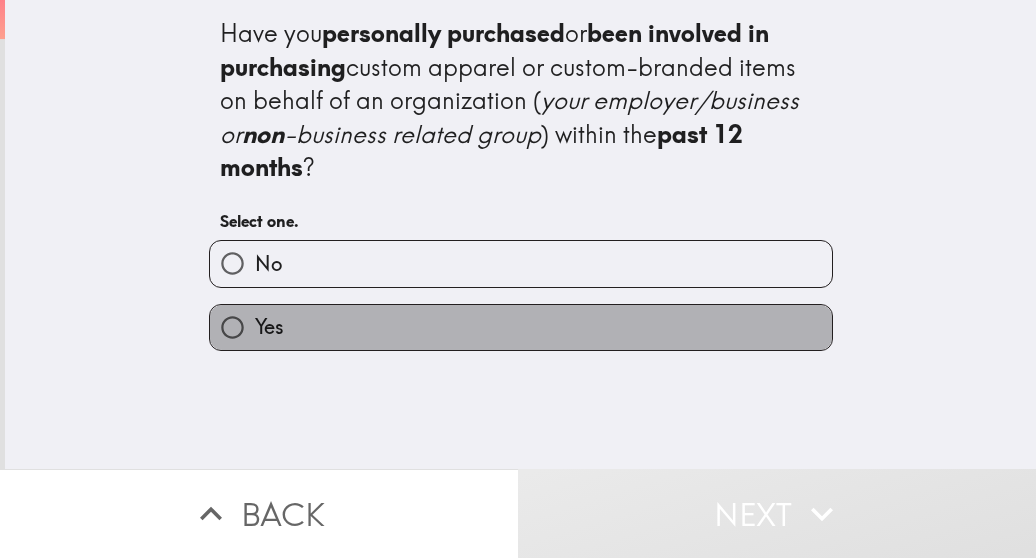 radio on "true" 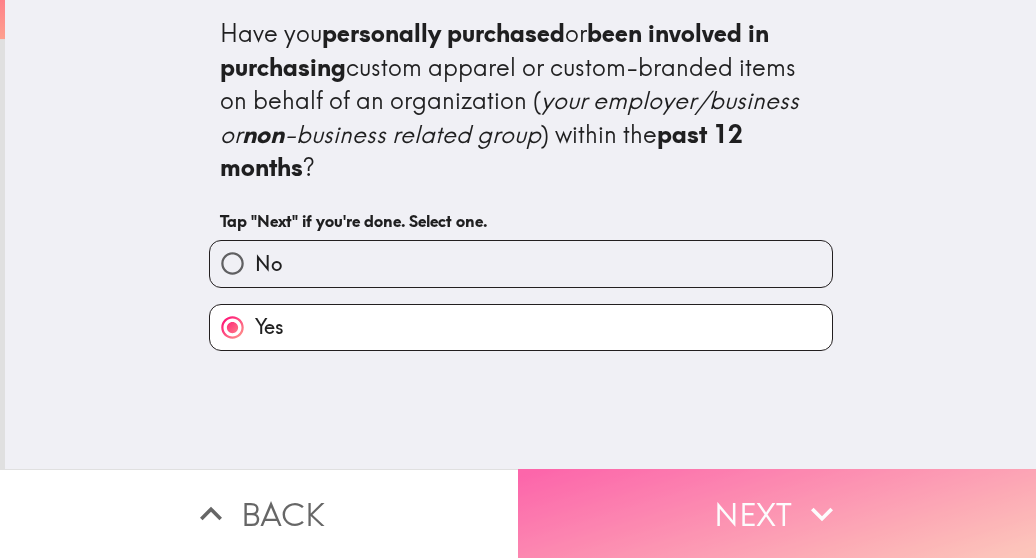 click on "Next" at bounding box center [777, 513] 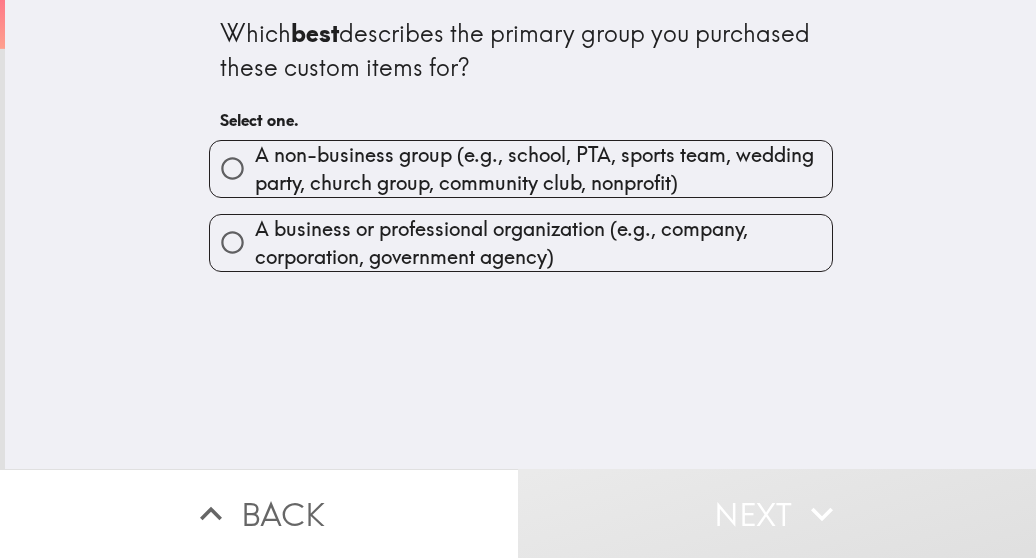 click on "A non-business group (e.g., school, PTA, sports team, wedding party, church group, community club, nonprofit)" at bounding box center (543, 169) 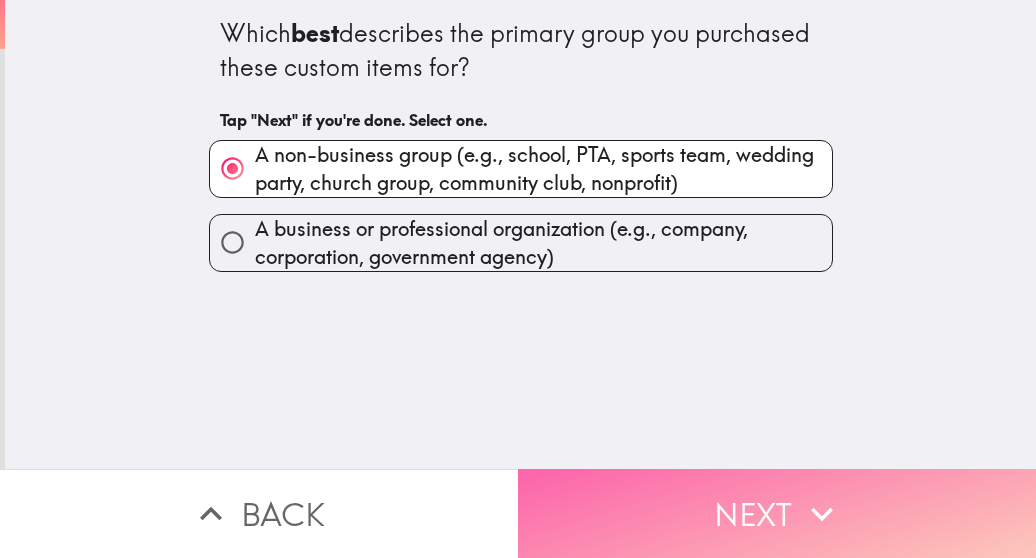 click on "Next" at bounding box center (777, 513) 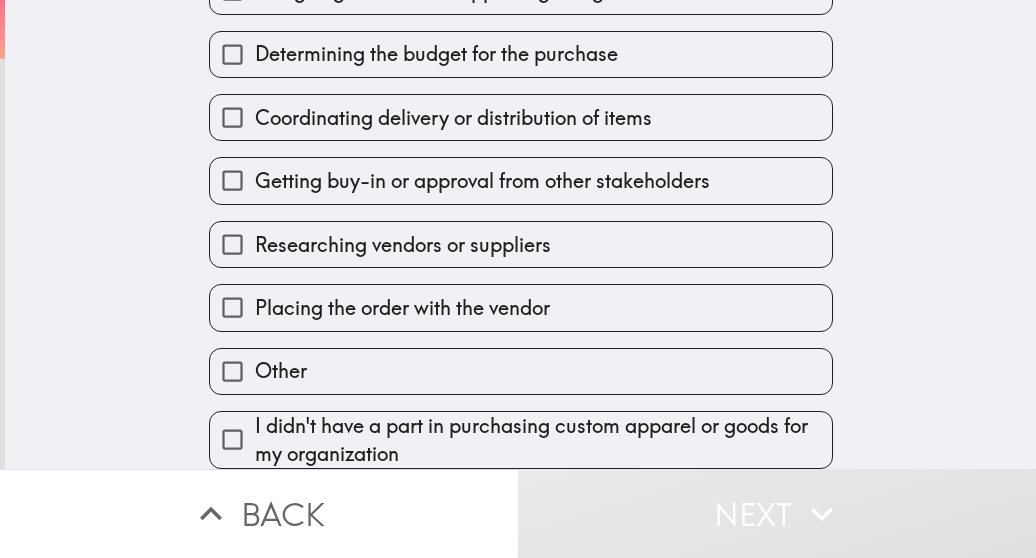 scroll, scrollTop: 28, scrollLeft: 0, axis: vertical 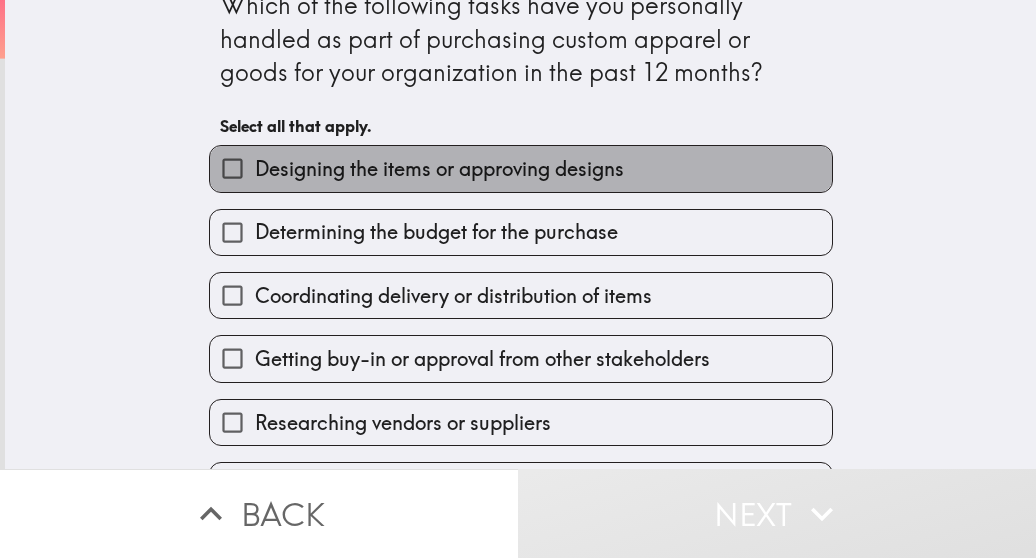 click on "Designing the items or approving designs" at bounding box center [521, 168] 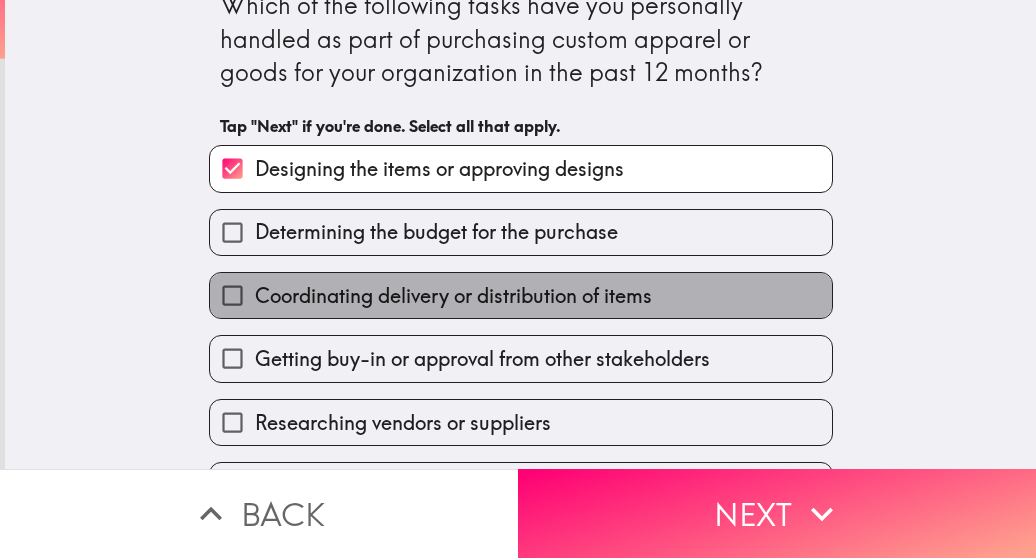 click on "Coordinating delivery or distribution of items" at bounding box center [453, 296] 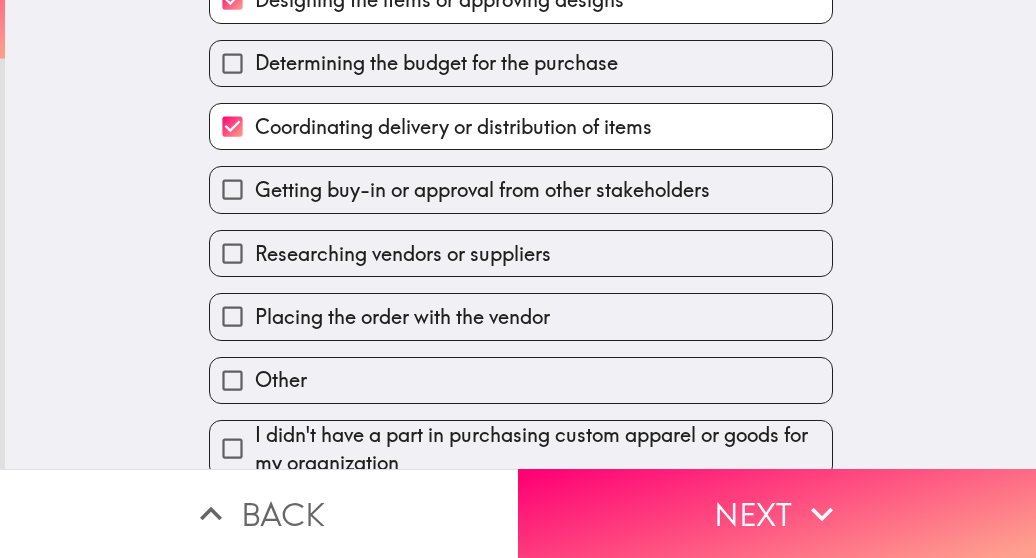 scroll, scrollTop: 228, scrollLeft: 0, axis: vertical 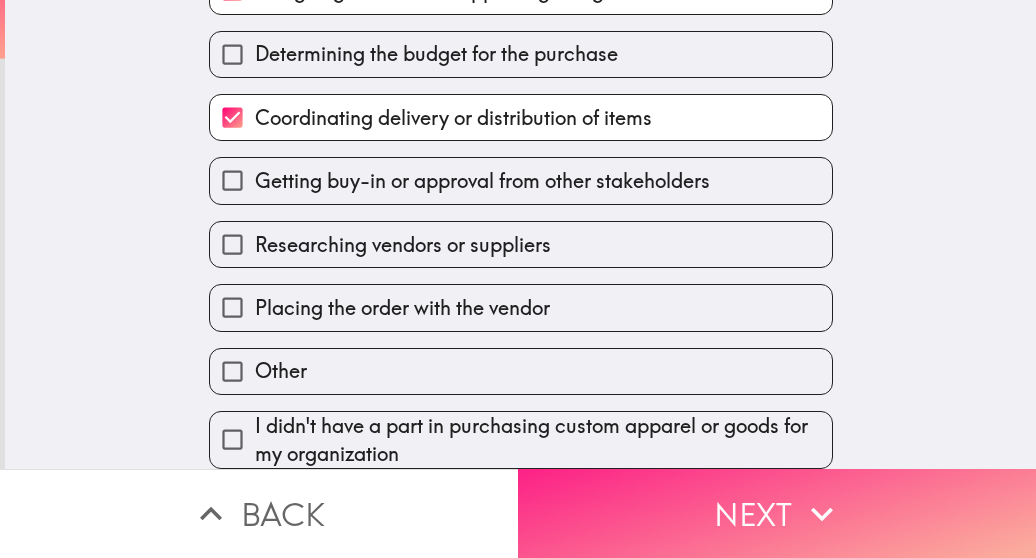 click on "Next" at bounding box center (777, 513) 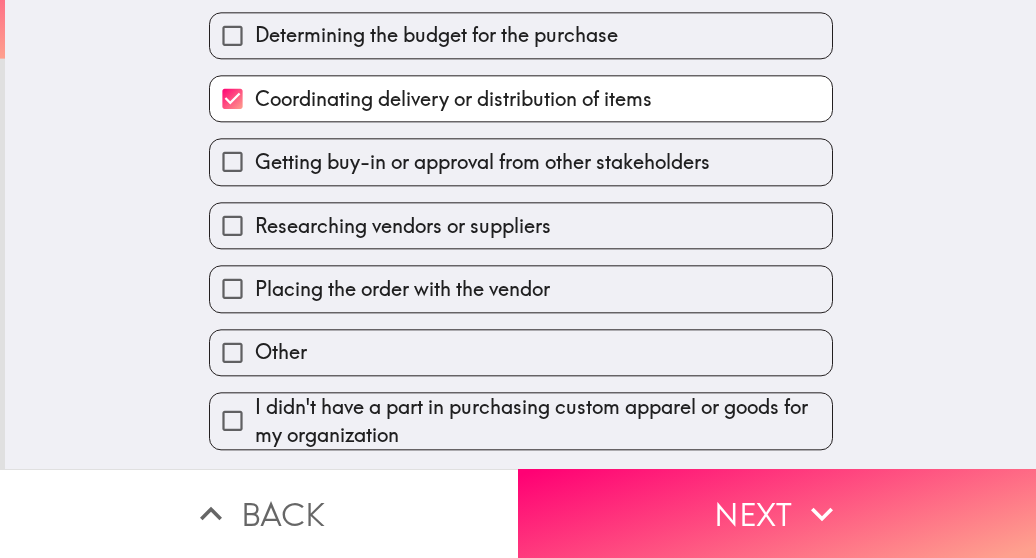 scroll, scrollTop: 9, scrollLeft: 0, axis: vertical 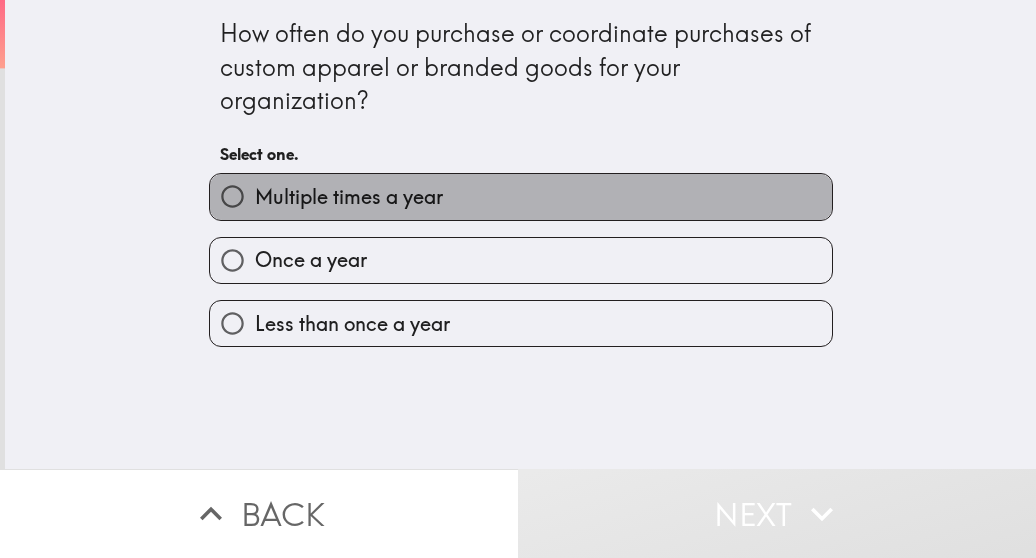 click on "Multiple times a year" at bounding box center [521, 196] 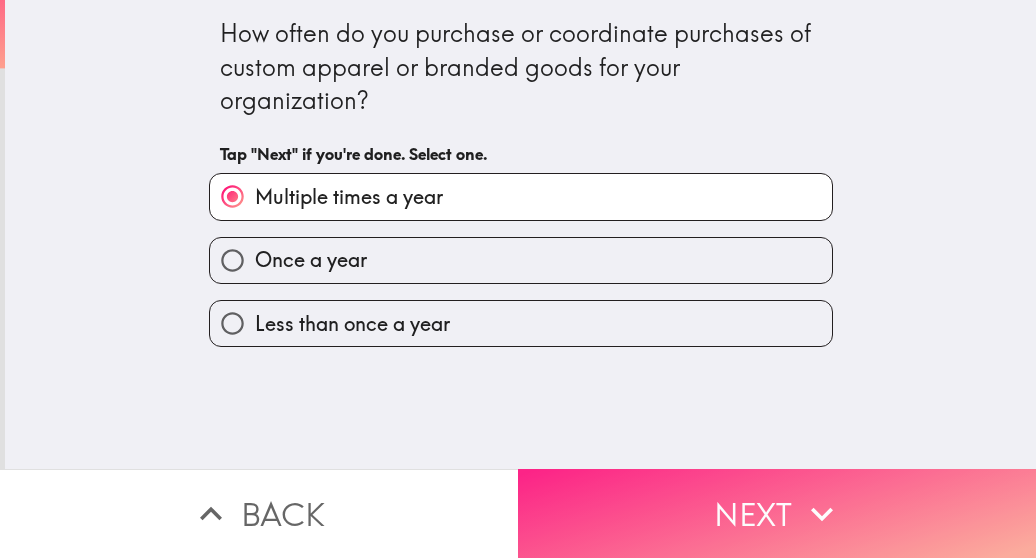 click on "Next" at bounding box center [777, 513] 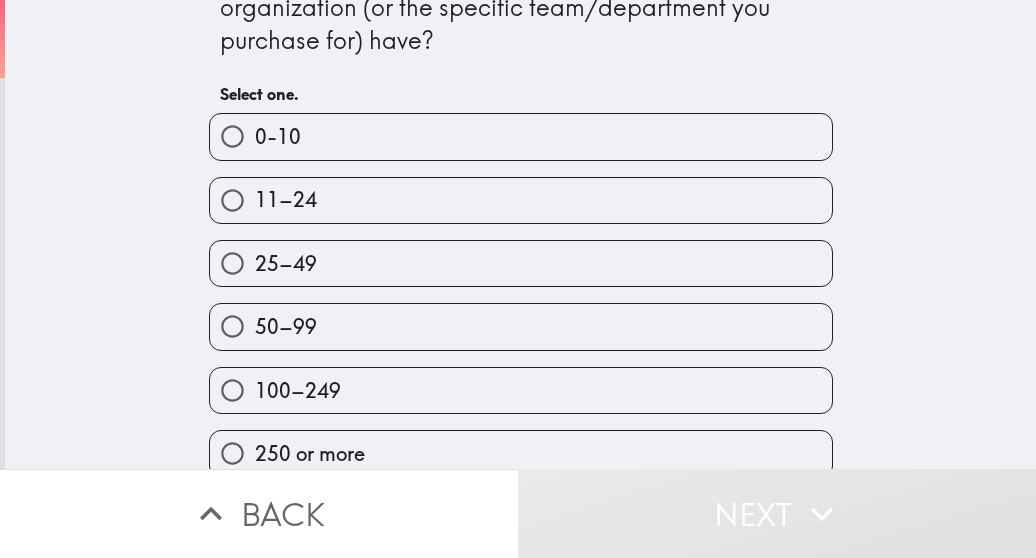 scroll, scrollTop: 89, scrollLeft: 0, axis: vertical 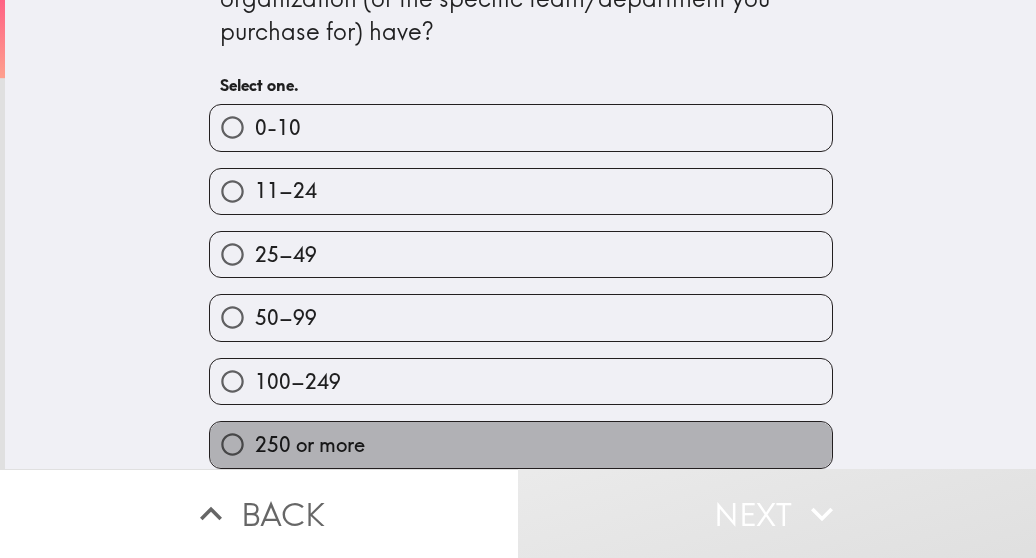 click on "250 or more" at bounding box center [521, 444] 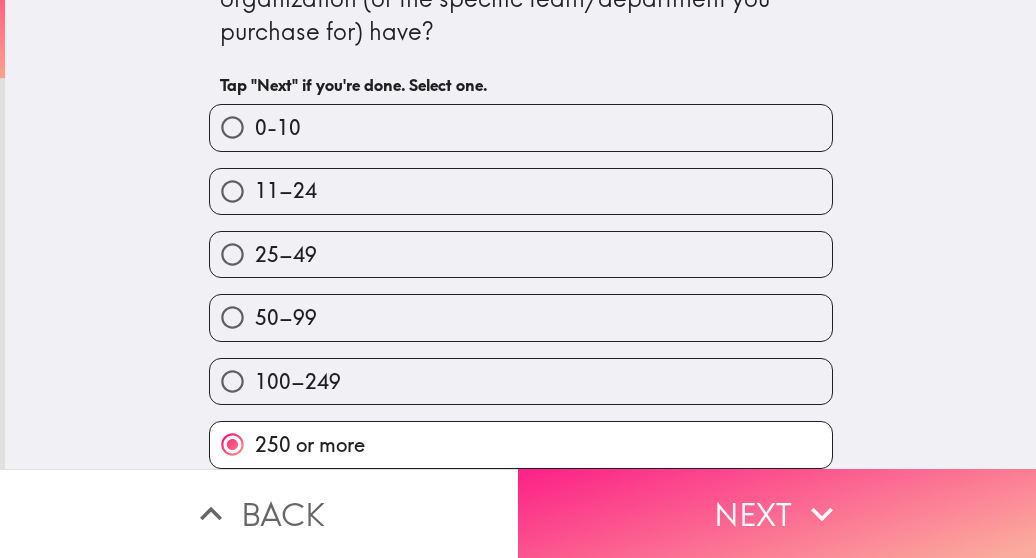 click on "Next" at bounding box center (777, 513) 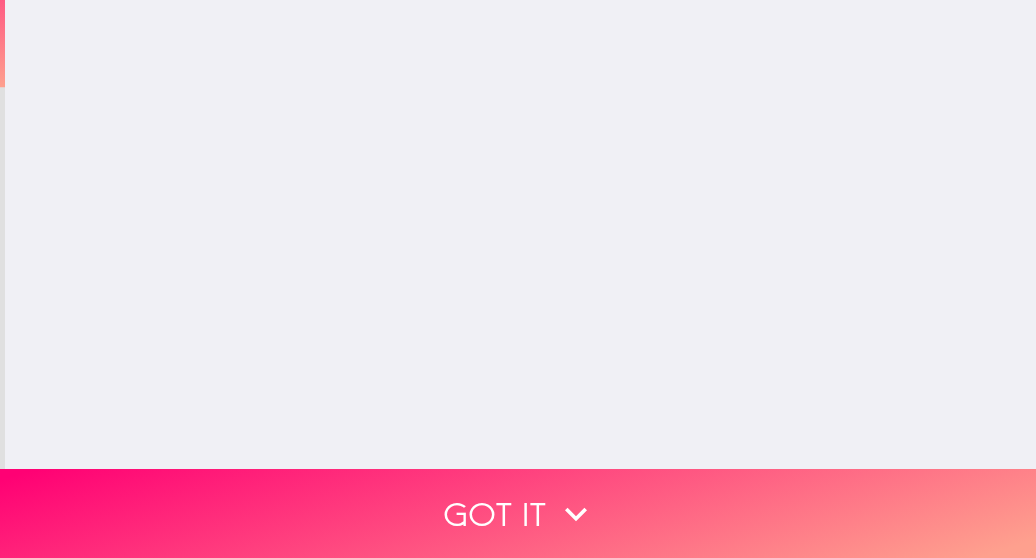 scroll, scrollTop: 0, scrollLeft: 0, axis: both 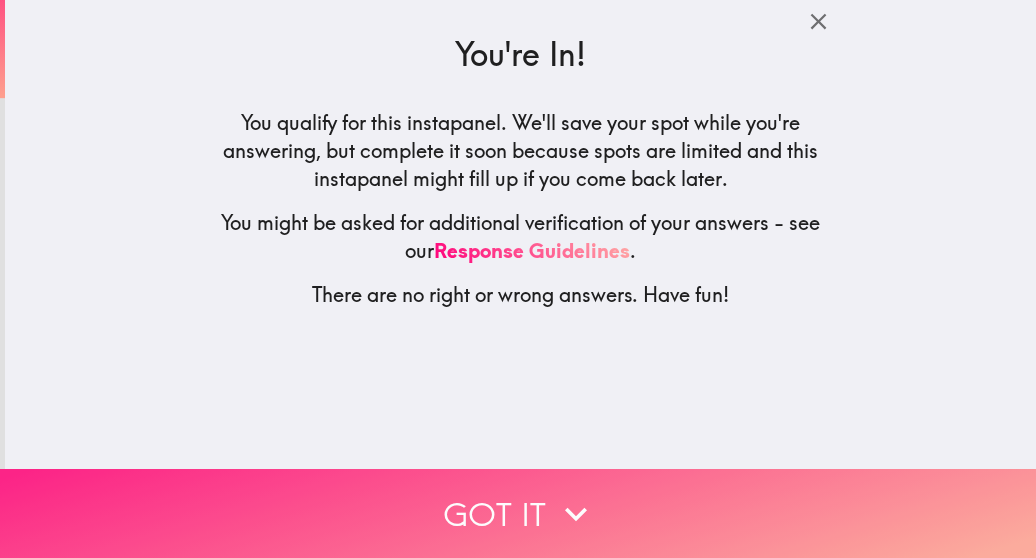 click on "Got it" at bounding box center (518, 513) 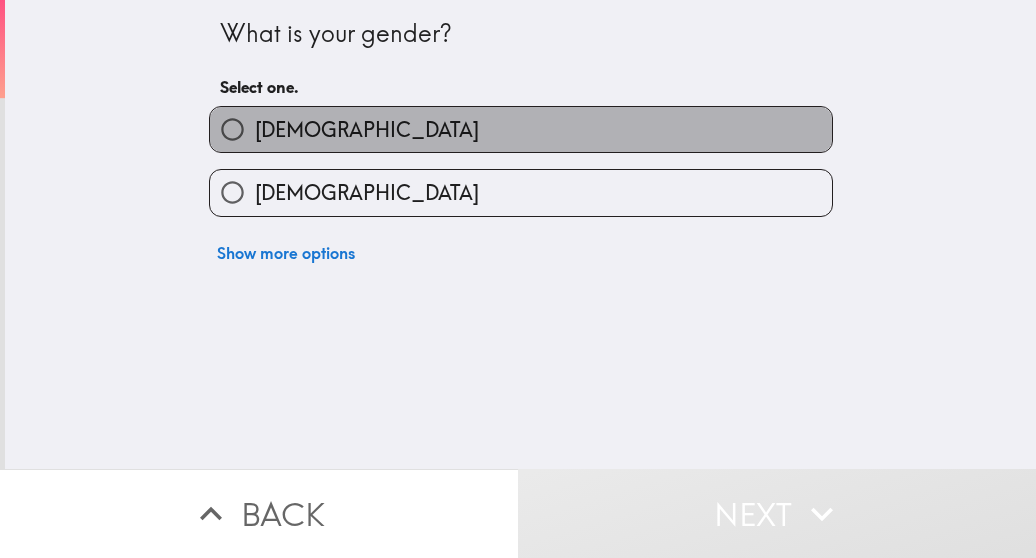 click on "Male" at bounding box center [367, 130] 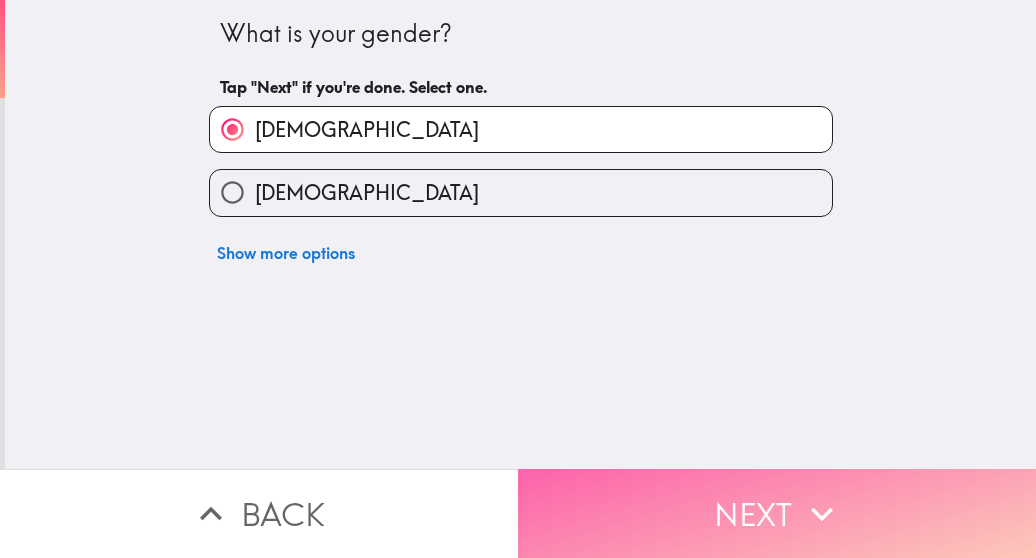 click on "Next" at bounding box center [777, 513] 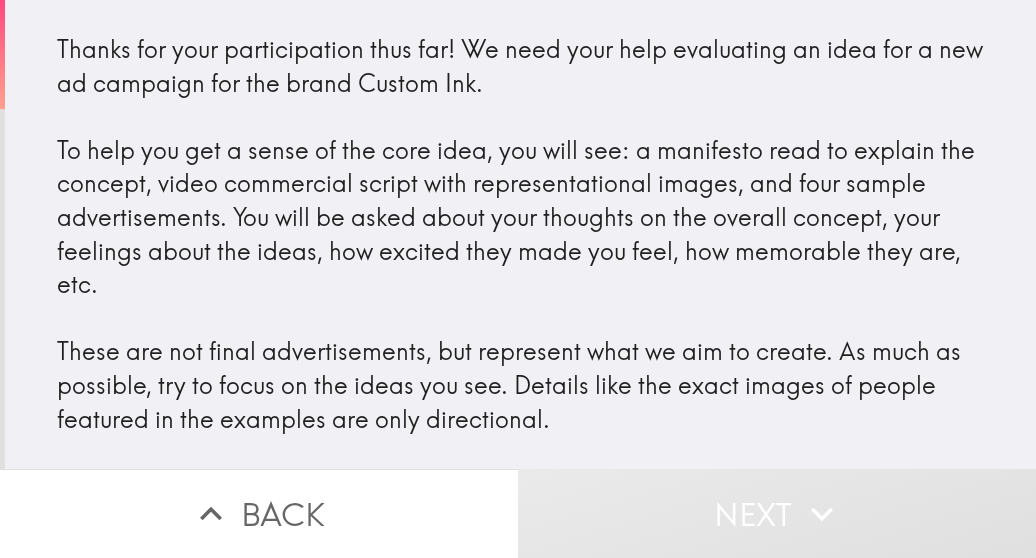 scroll, scrollTop: 0, scrollLeft: 0, axis: both 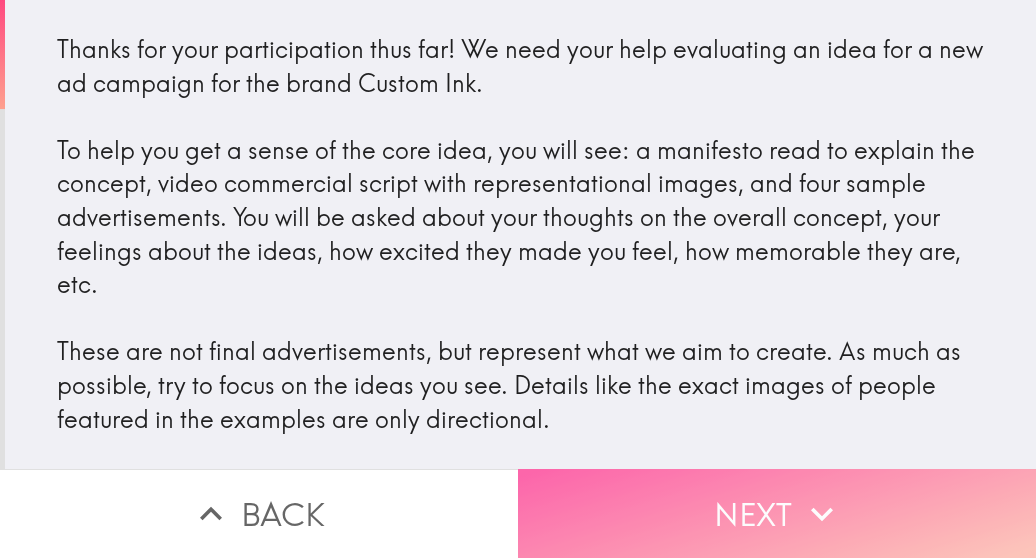 click on "Next" at bounding box center [777, 513] 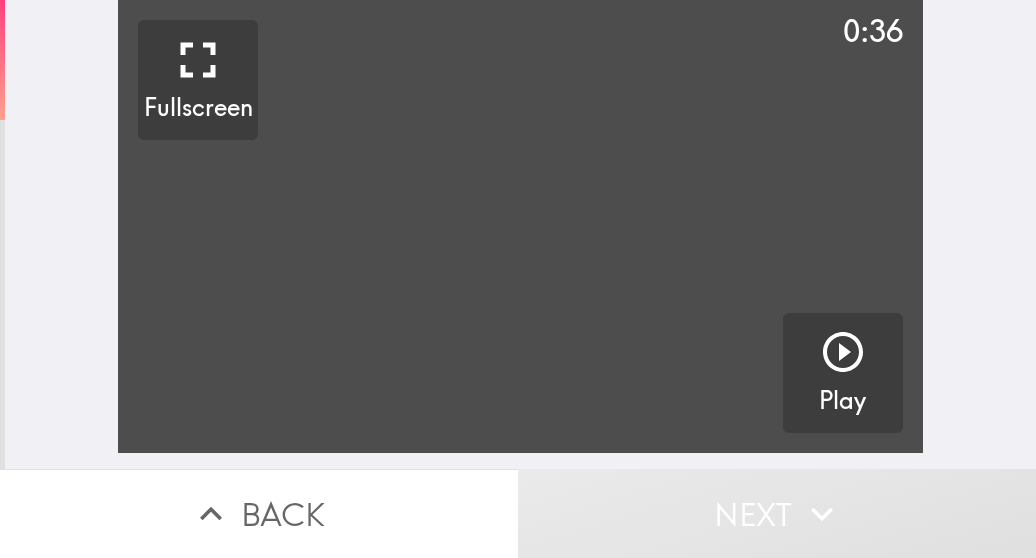 click at bounding box center [520, 226] 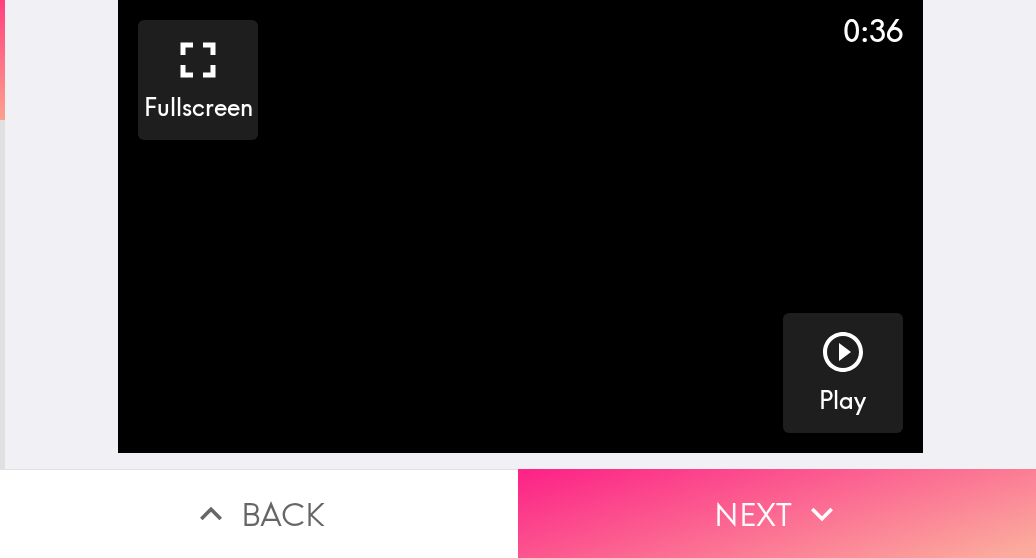 click on "Next" at bounding box center (777, 513) 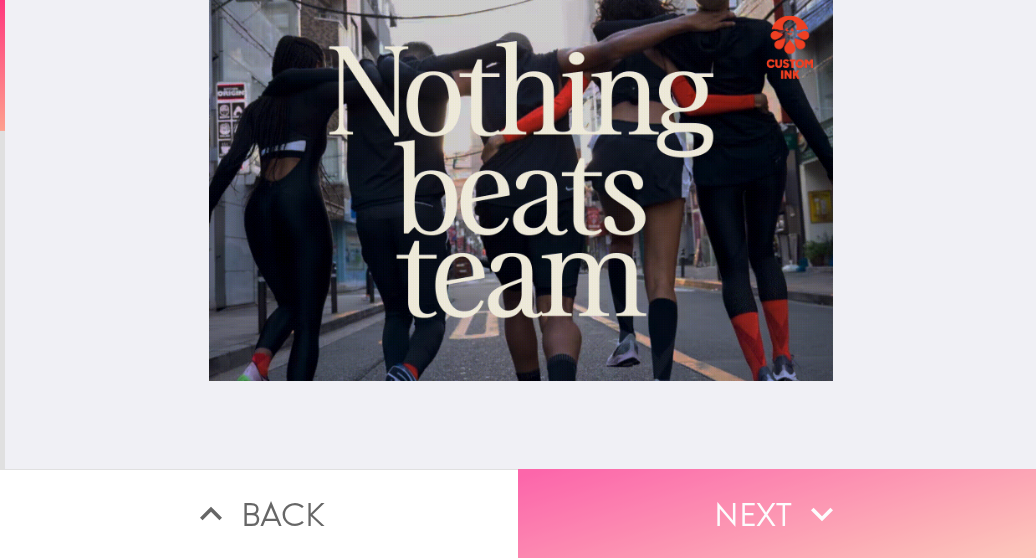 click on "Next" at bounding box center [777, 513] 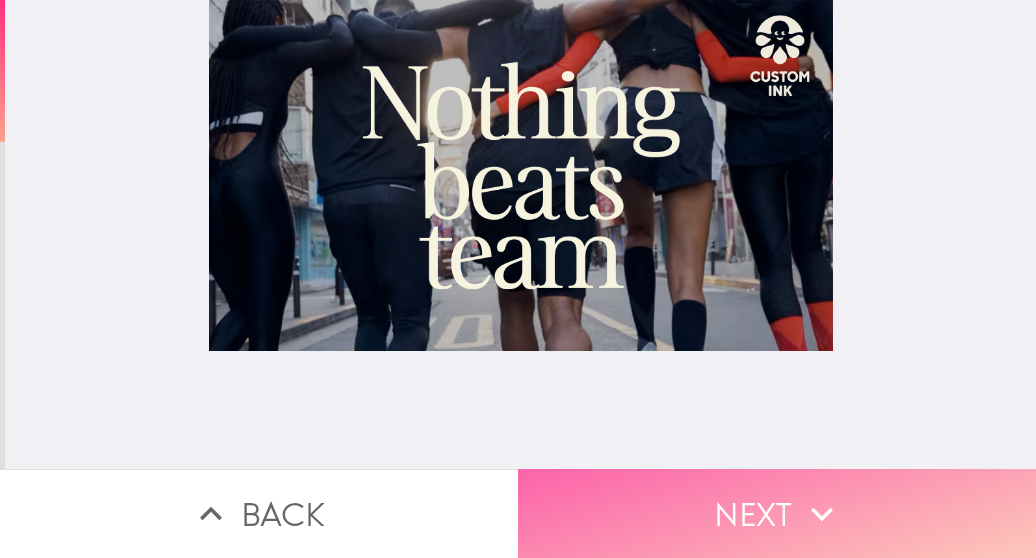 click on "Next" at bounding box center (777, 513) 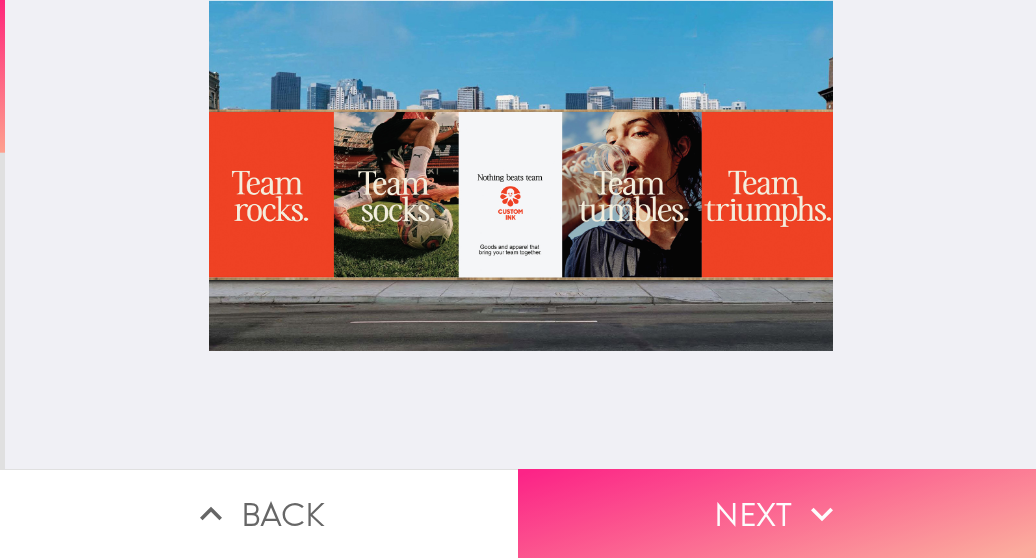 click on "Next" at bounding box center [777, 513] 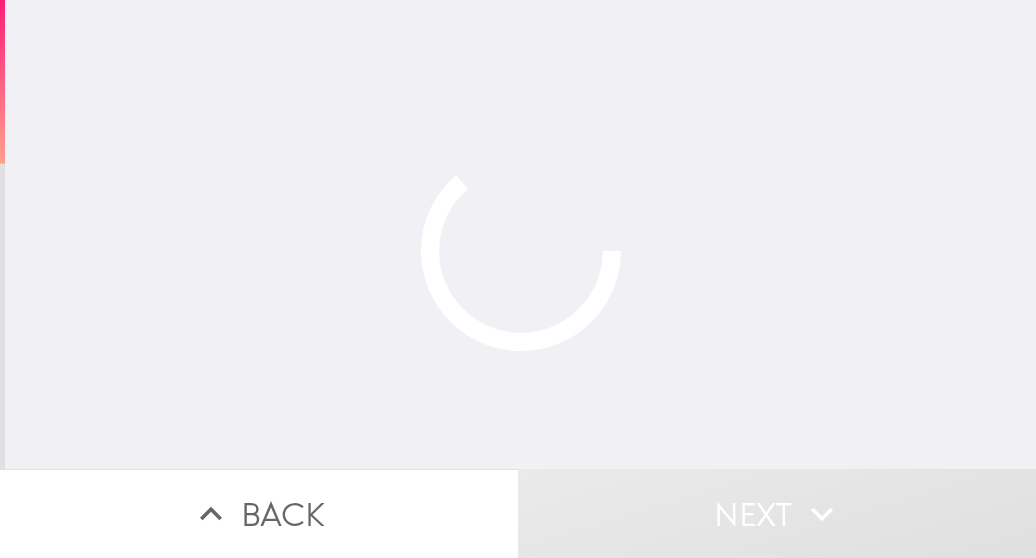 scroll, scrollTop: 0, scrollLeft: 0, axis: both 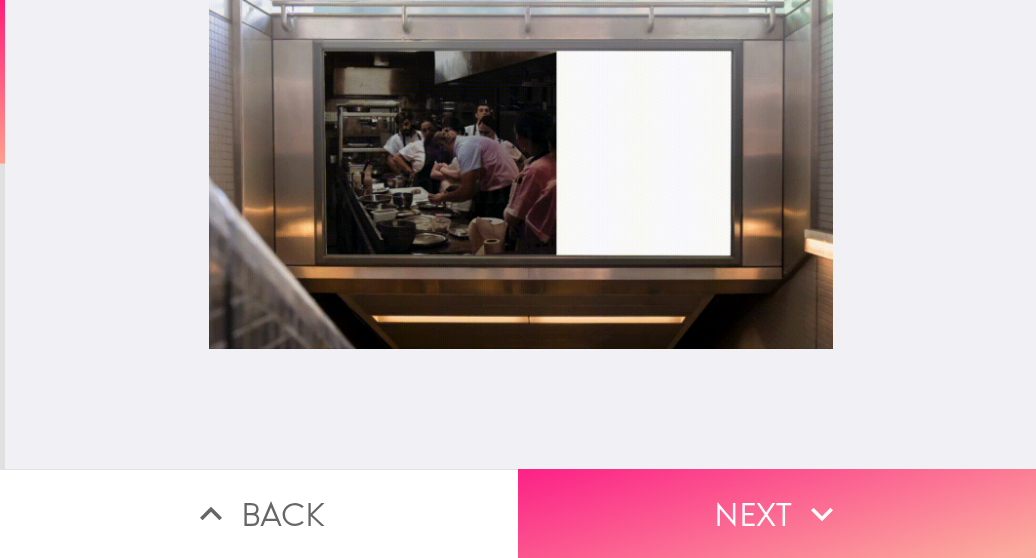 click on "Next" at bounding box center (777, 513) 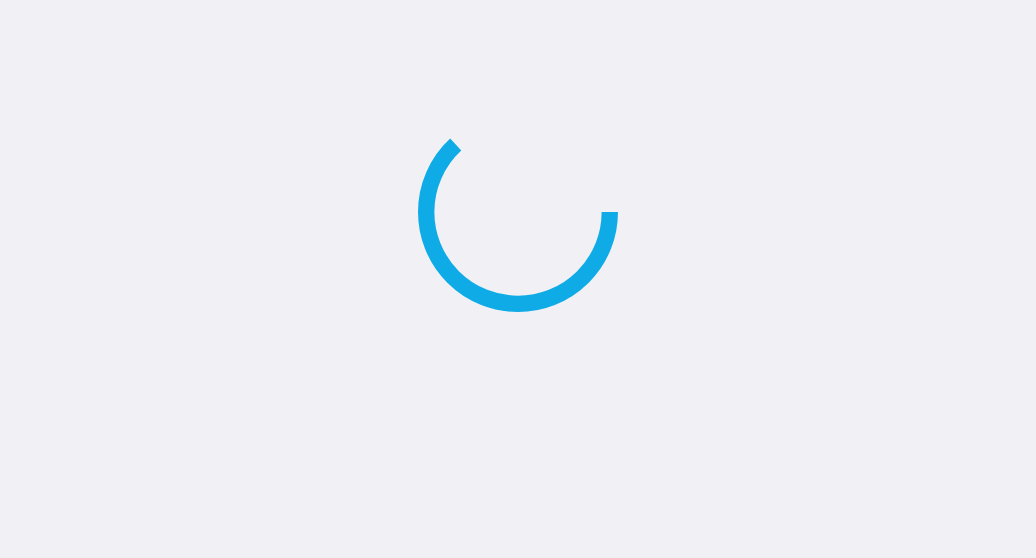 scroll, scrollTop: 0, scrollLeft: 0, axis: both 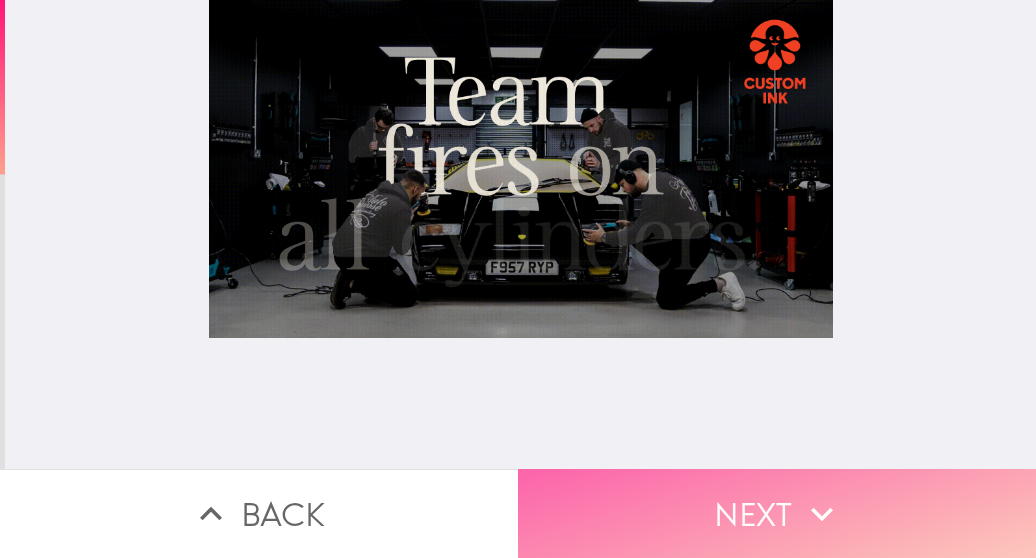 click on "Next" at bounding box center (777, 513) 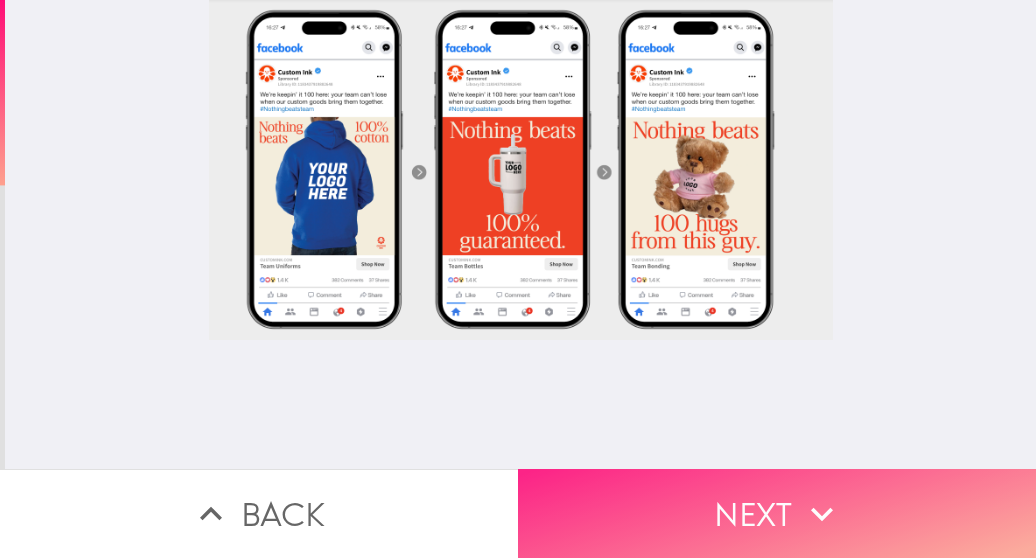 click on "Next" at bounding box center (777, 513) 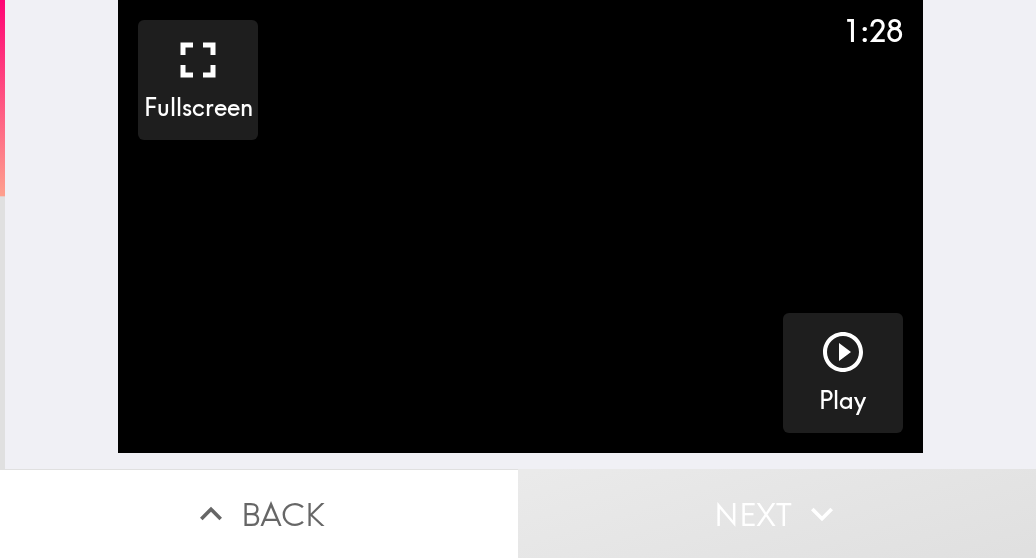 click at bounding box center [520, 226] 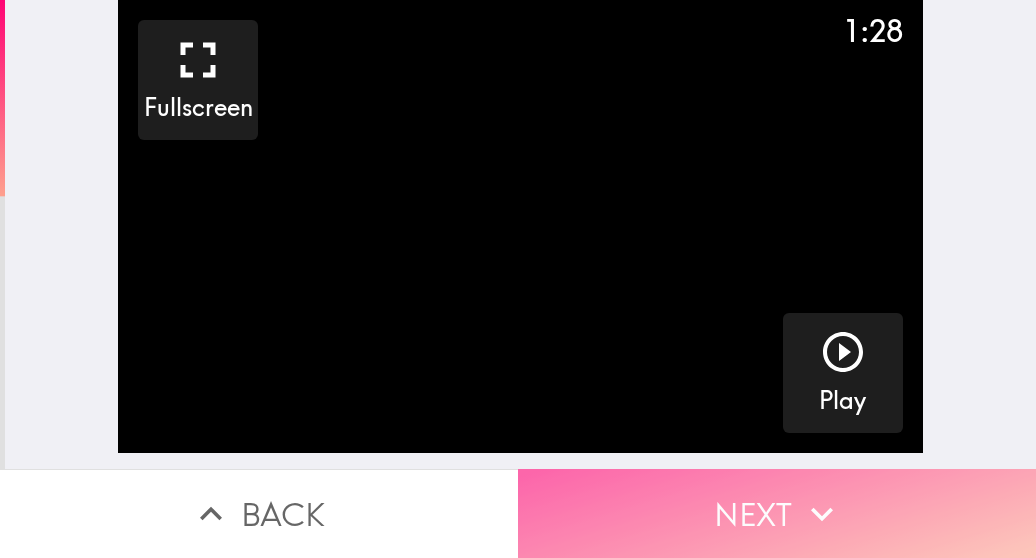 click on "Next" at bounding box center (777, 513) 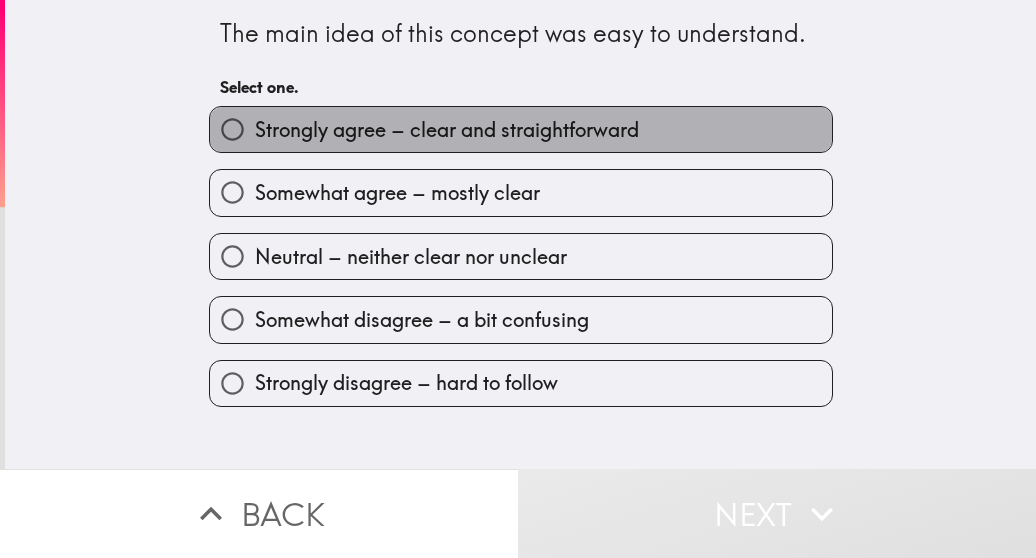 click on "Strongly agree – clear and straightforward" at bounding box center [447, 130] 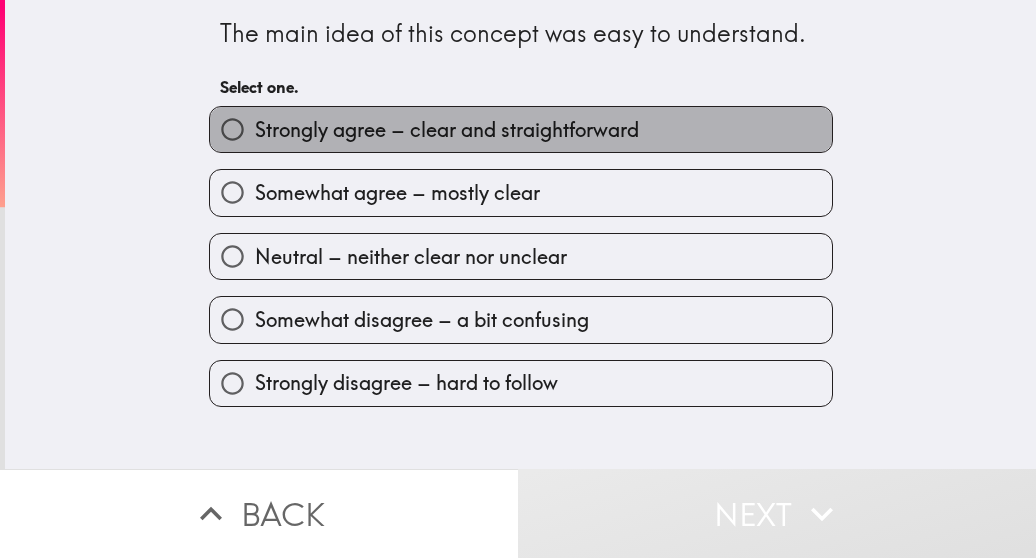 radio on "true" 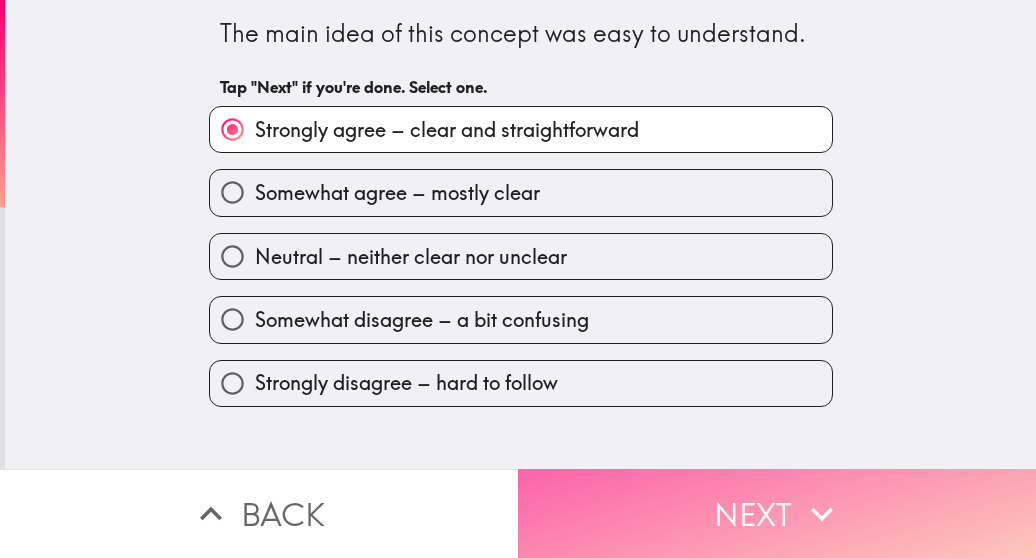 click on "Next" at bounding box center (777, 513) 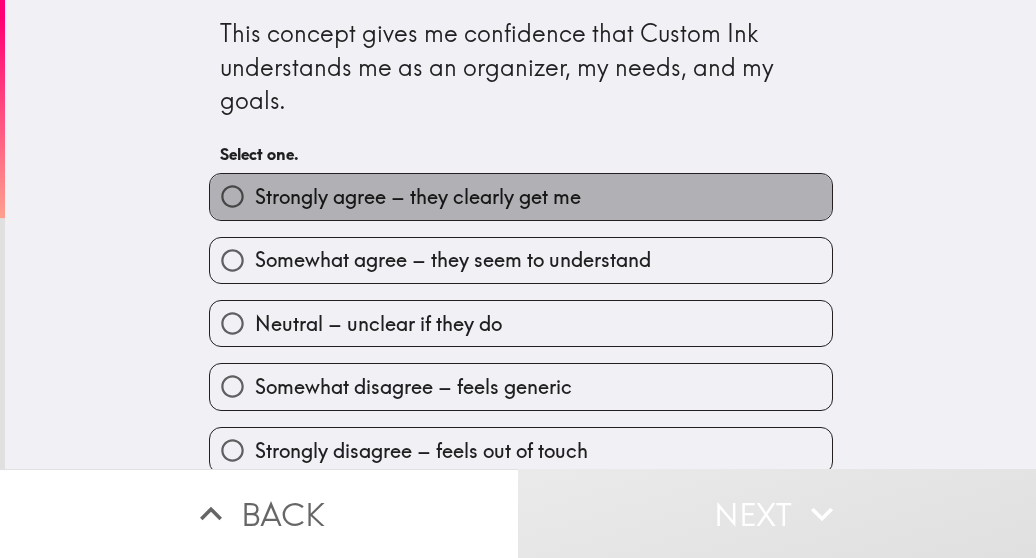 click on "Strongly agree – they clearly get me" at bounding box center [521, 196] 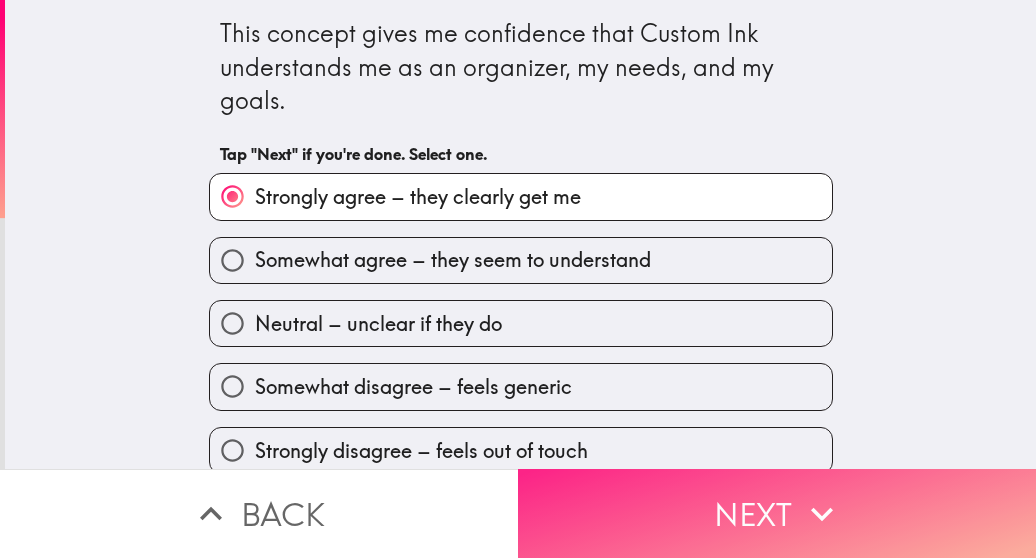 click on "Next" at bounding box center [777, 513] 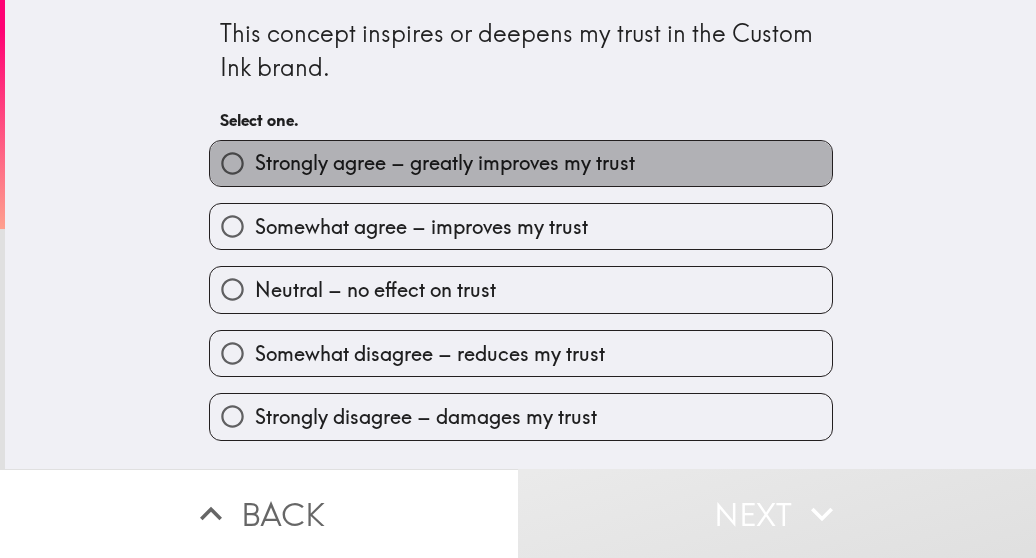 click on "Strongly agree – greatly improves my trust" at bounding box center [445, 163] 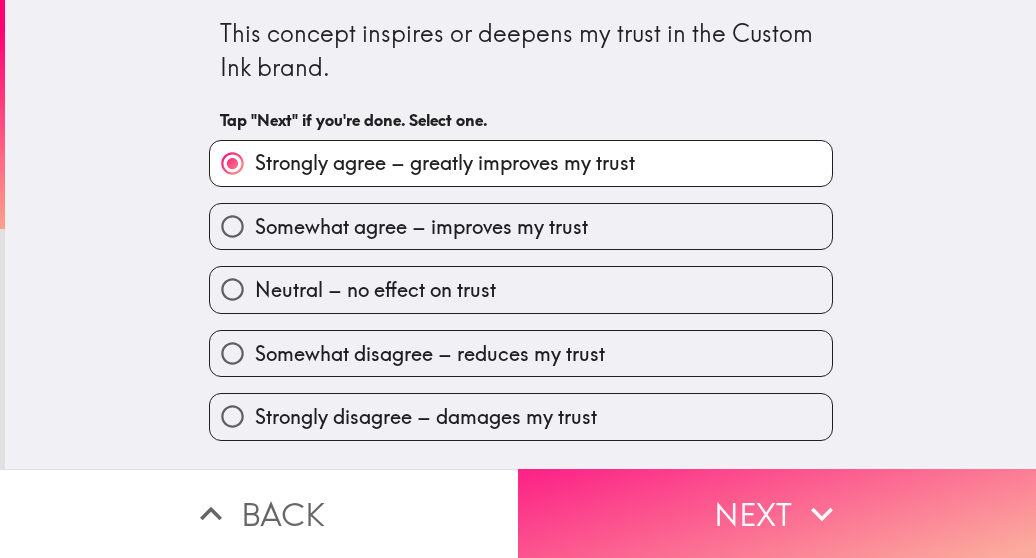 click on "Next" at bounding box center (777, 513) 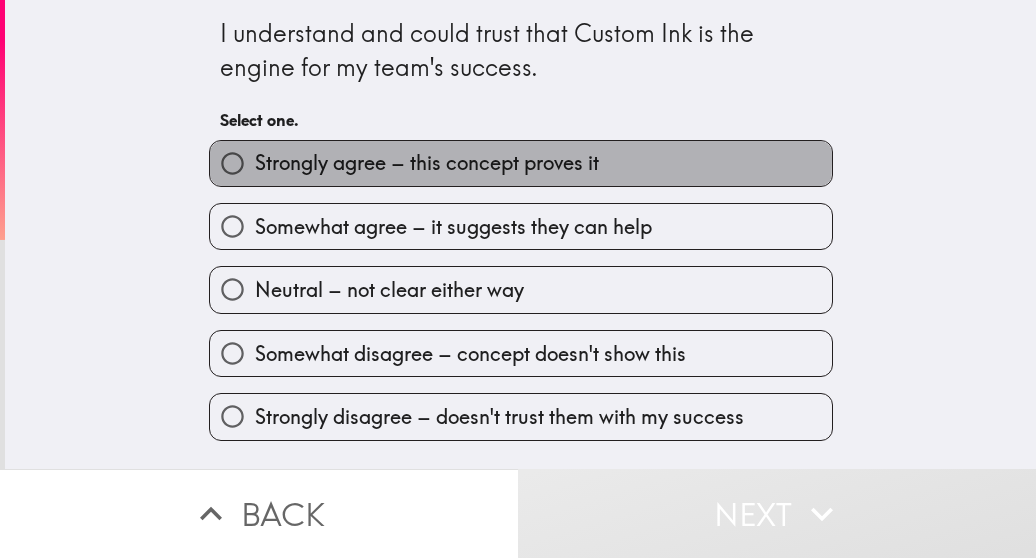 click on "Strongly agree – this concept proves it" at bounding box center [427, 163] 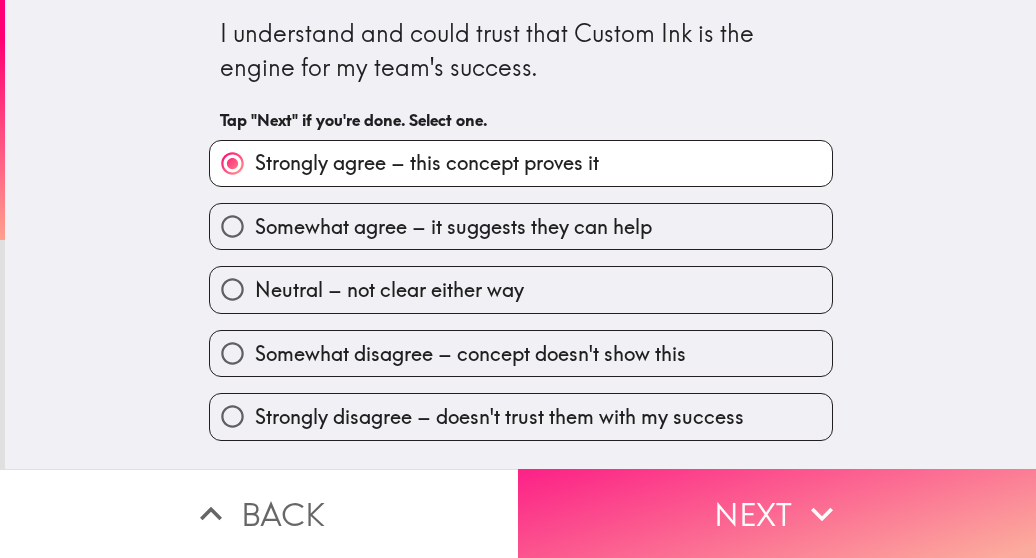click on "Next" at bounding box center (777, 513) 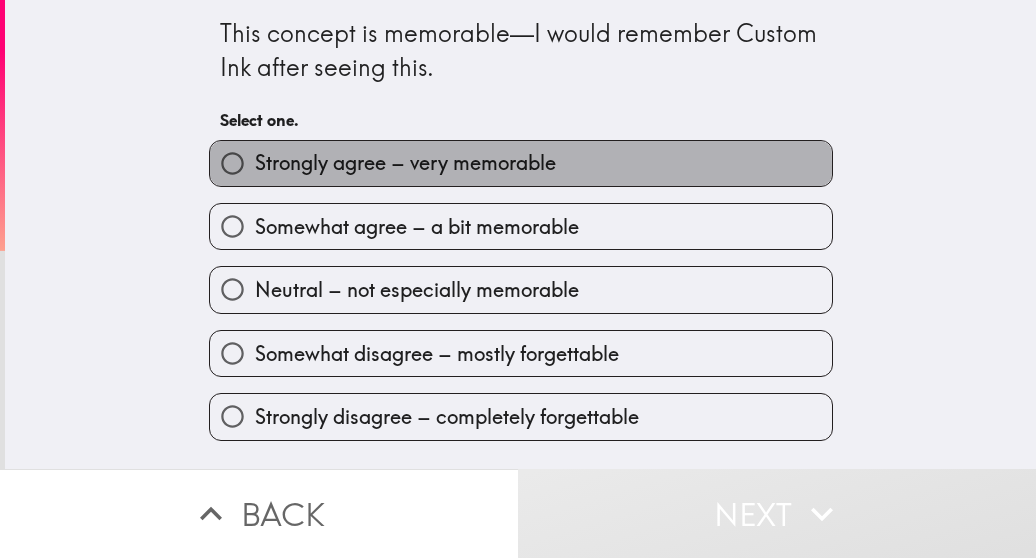 click on "Strongly agree – very memorable" at bounding box center (405, 163) 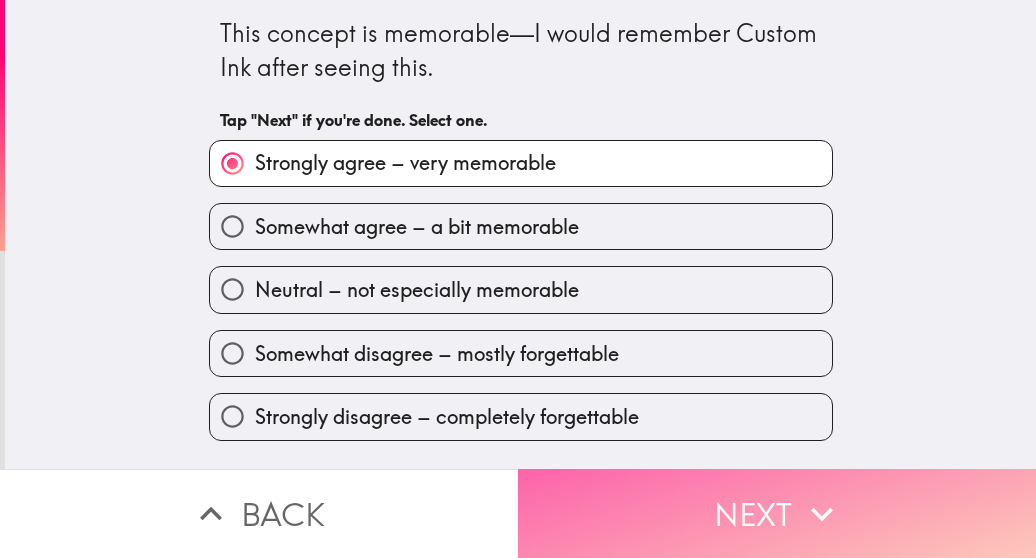 click on "Next" at bounding box center [777, 513] 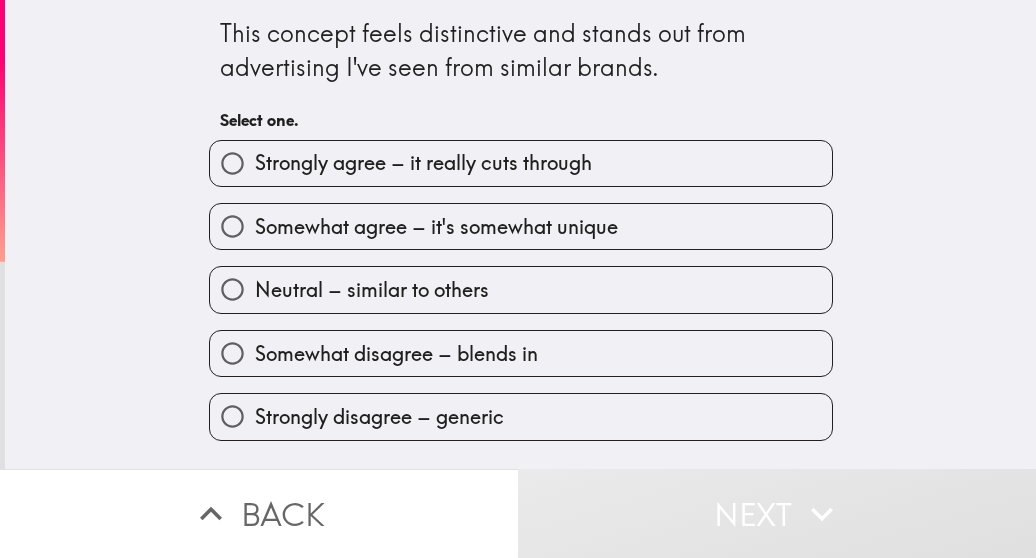 click on "Strongly agree – it really cuts through" at bounding box center (423, 163) 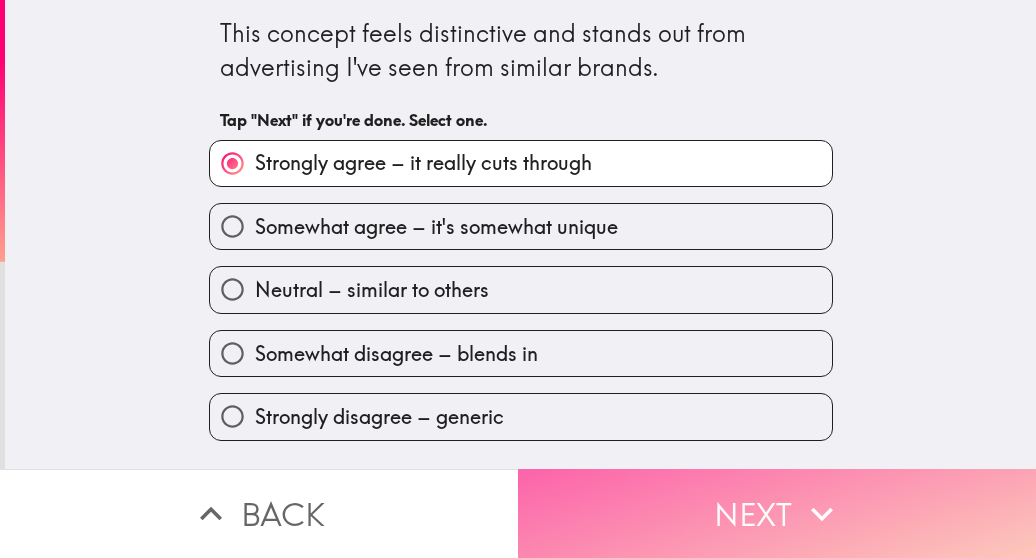 click on "Next" at bounding box center [777, 513] 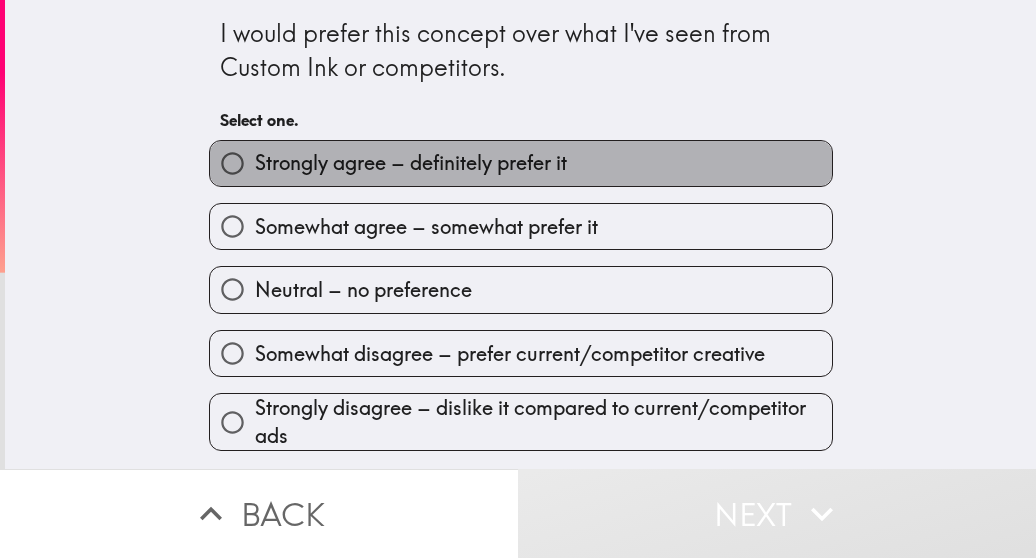 click on "Strongly agree – definitely prefer it" at bounding box center [411, 163] 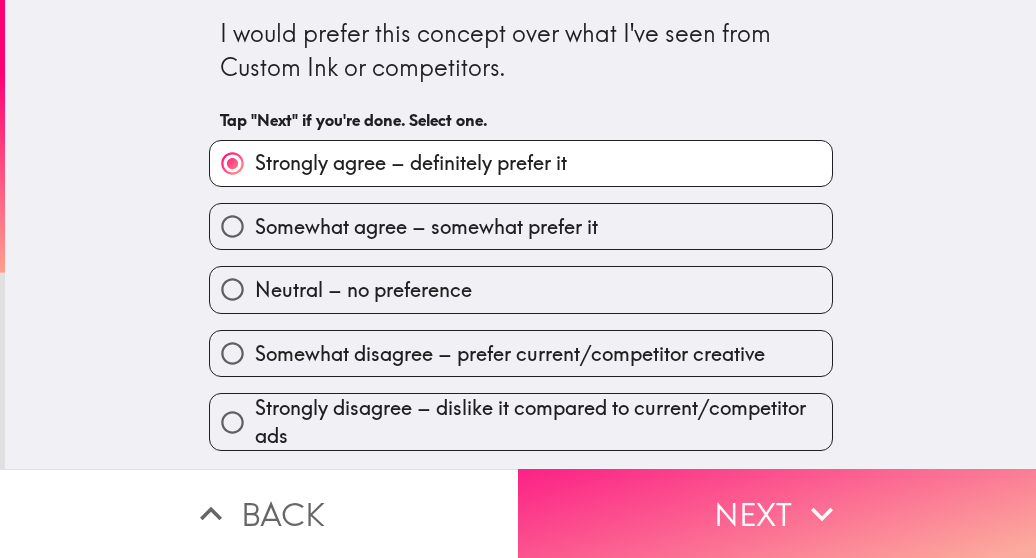 click on "Next" at bounding box center (777, 513) 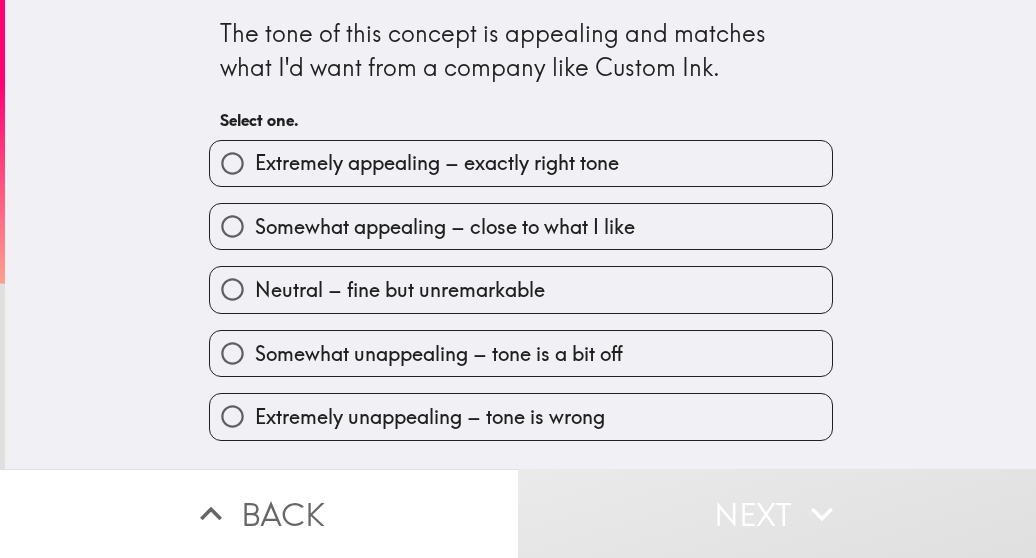 click on "Extremely appealing – exactly right tone" at bounding box center [437, 163] 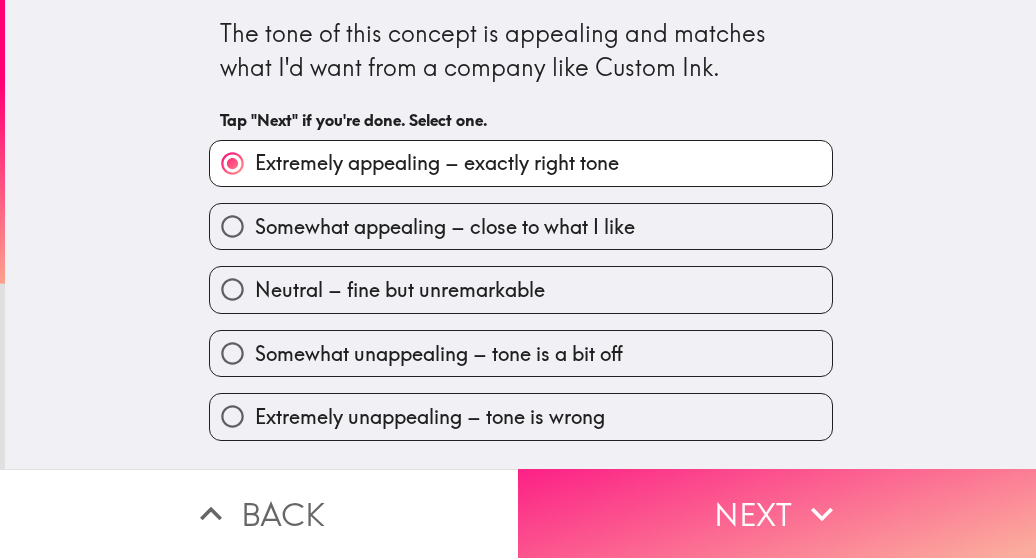 click on "Next" at bounding box center (777, 513) 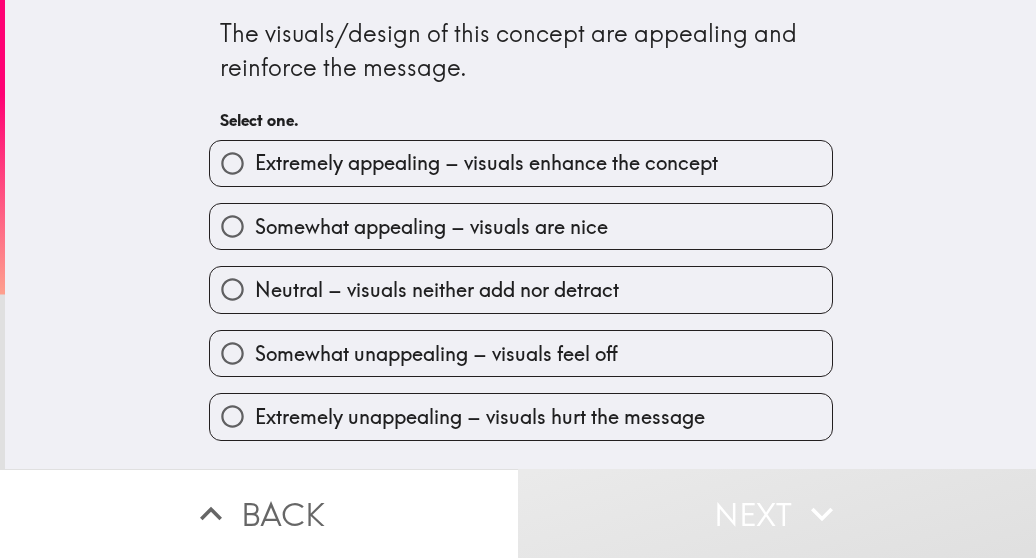 click on "Extremely appealing – visuals enhance the concept" at bounding box center [521, 163] 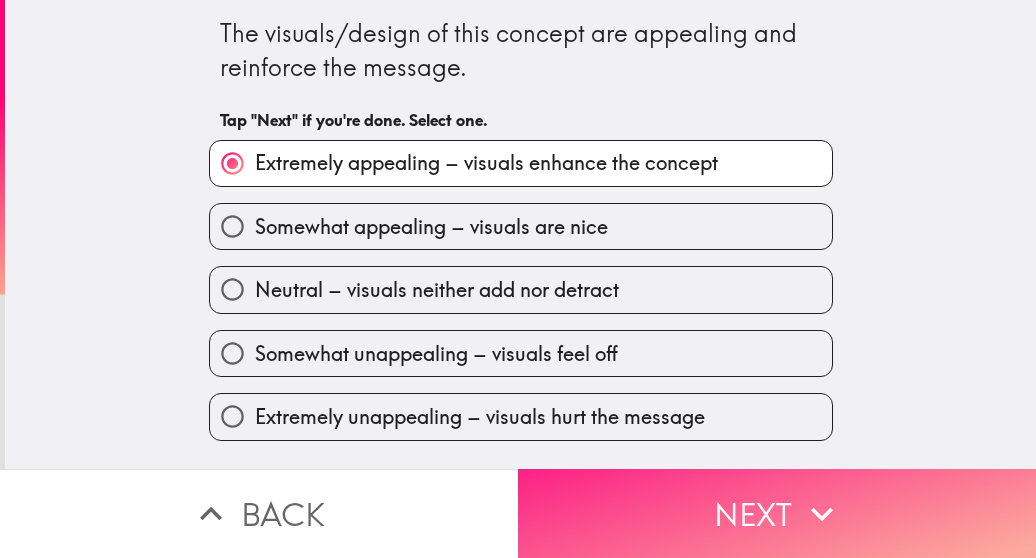 click on "Next" at bounding box center (777, 513) 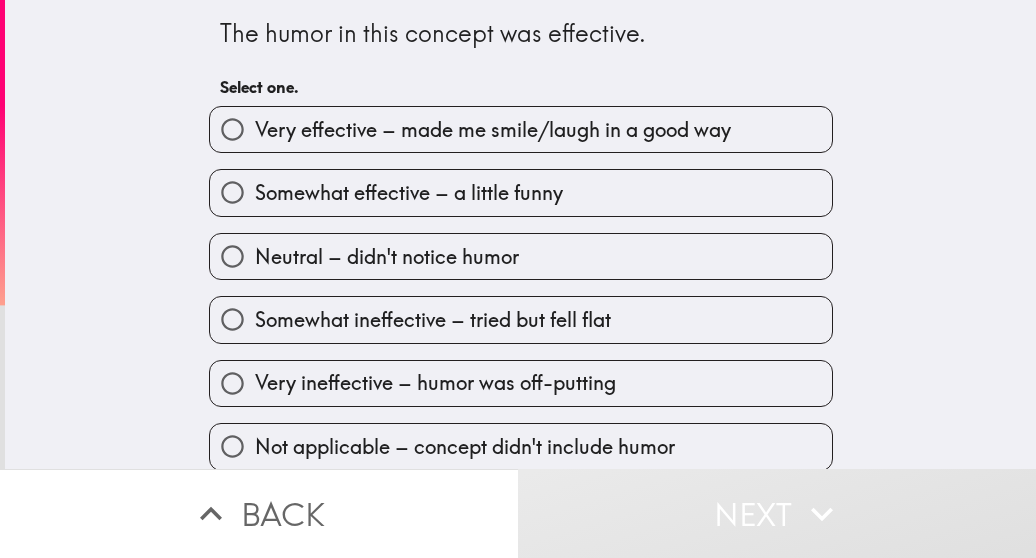 click on "Very effective – made me smile/laugh in a good way" at bounding box center (493, 130) 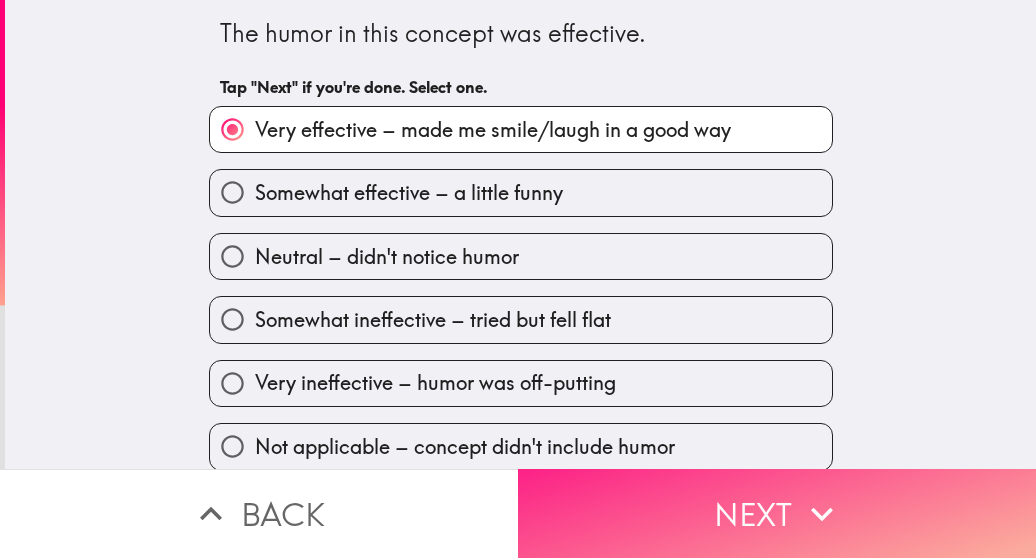 click on "Next" at bounding box center [777, 513] 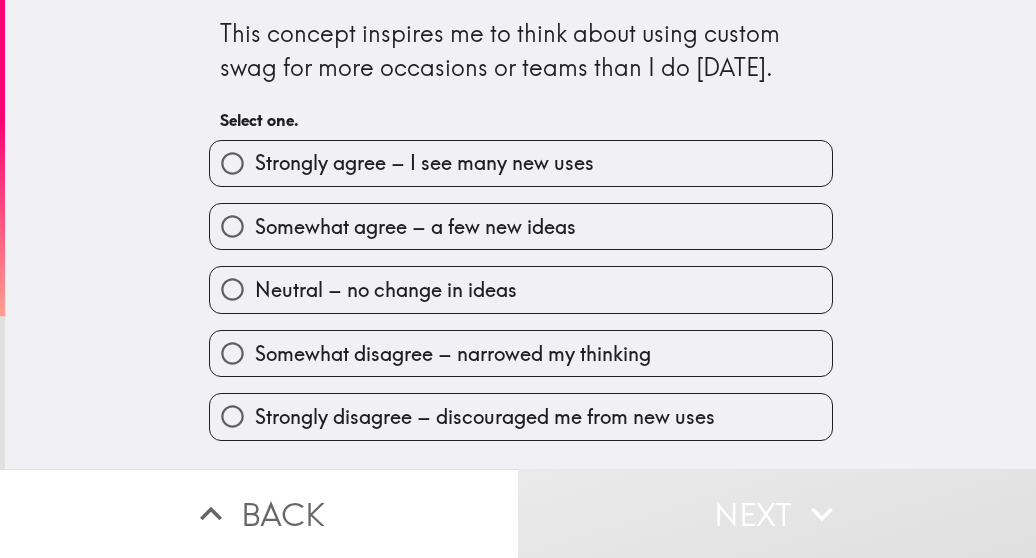 click on "Strongly agree – I see many new uses" at bounding box center (521, 163) 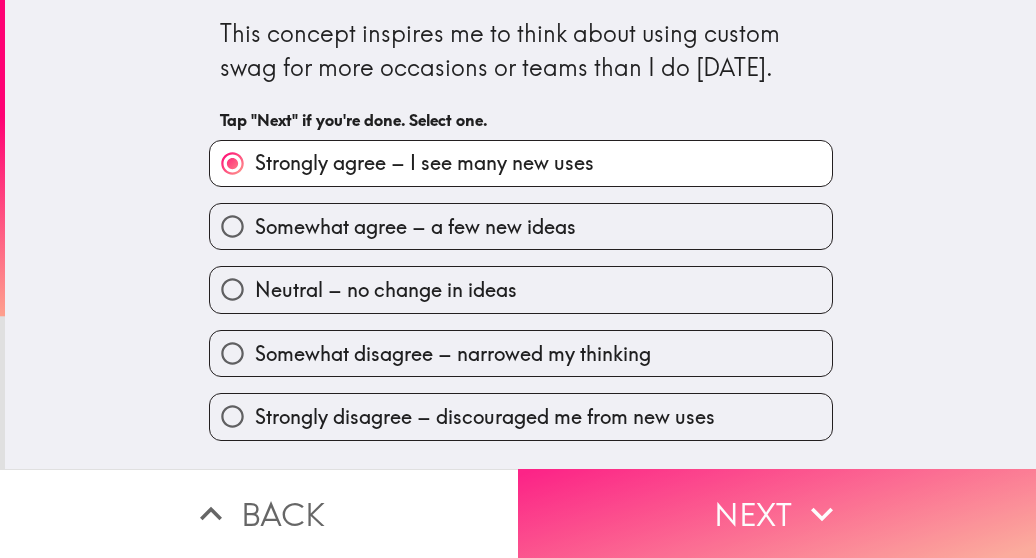 click on "Next" at bounding box center [777, 513] 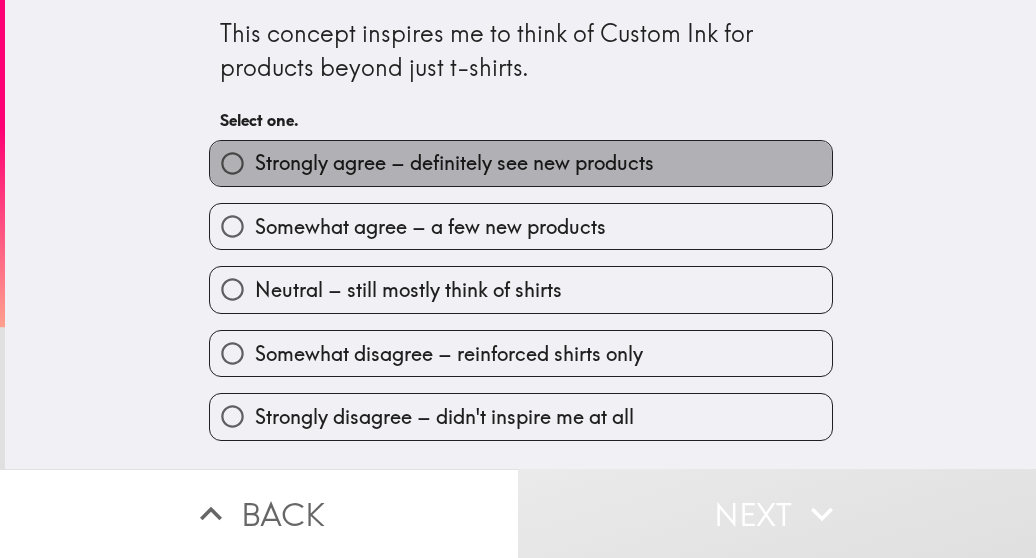 click on "Strongly agree – definitely see new products" at bounding box center [454, 163] 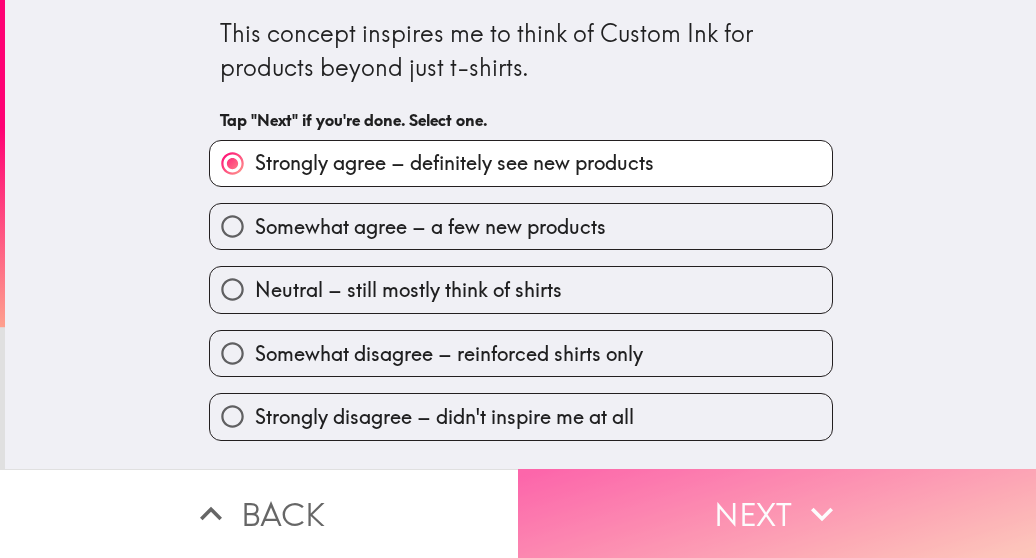 click on "Next" at bounding box center (777, 513) 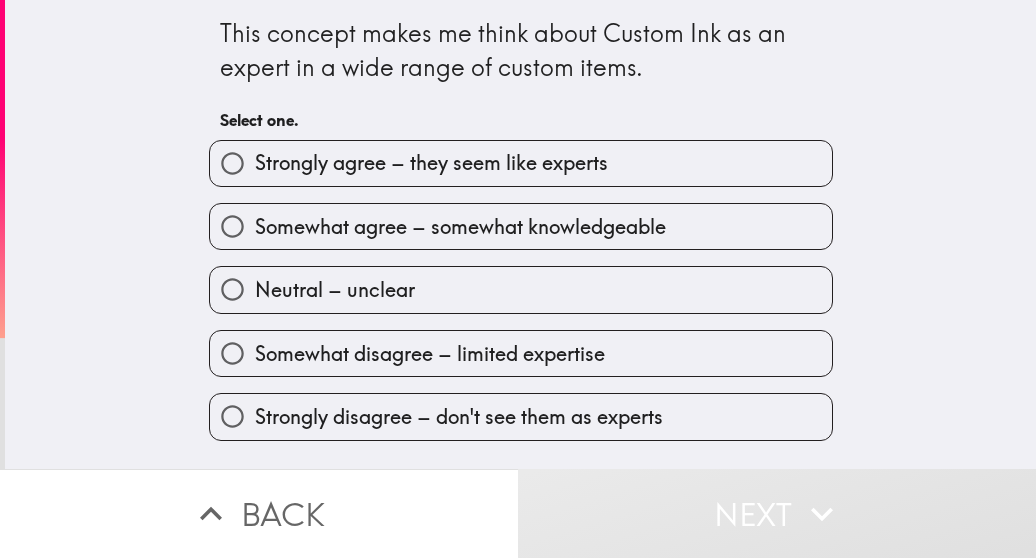 click on "Strongly agree – they seem like experts" at bounding box center (431, 163) 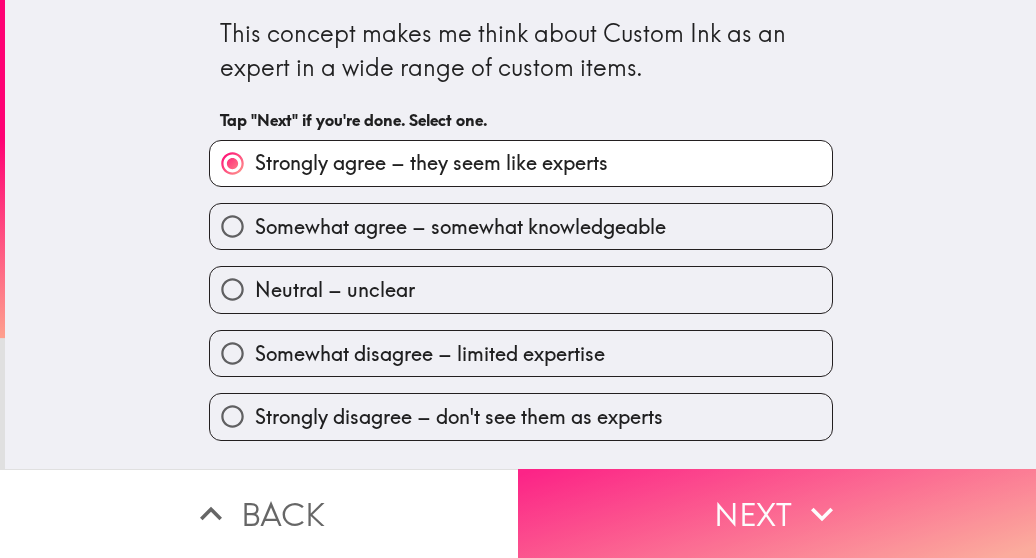 click on "Next" at bounding box center (777, 513) 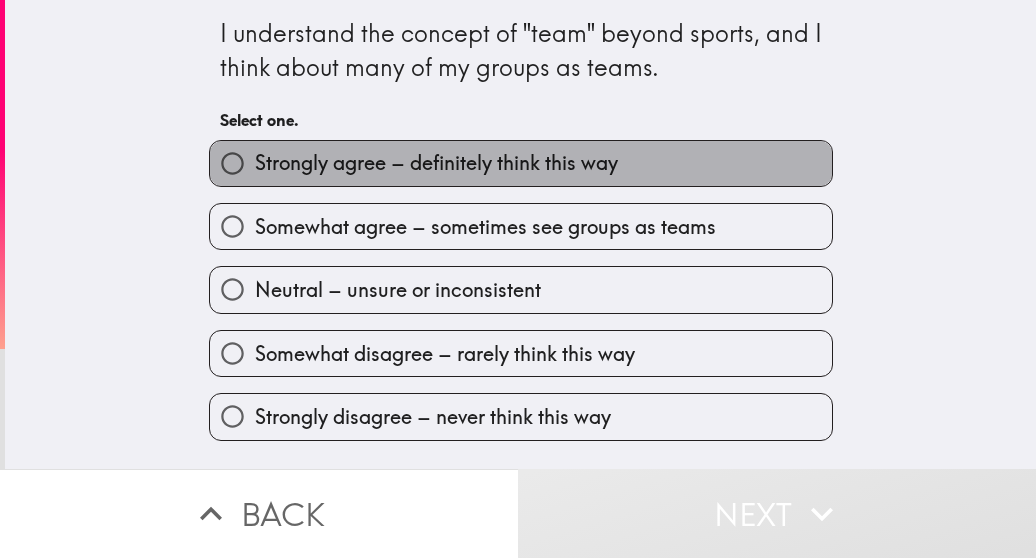 click on "Strongly agree – definitely think this way" at bounding box center (436, 163) 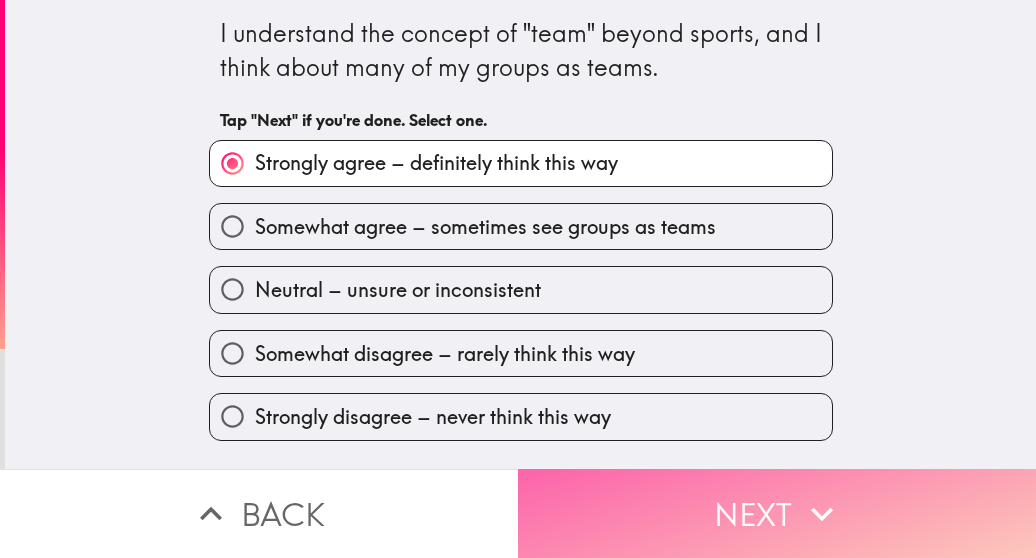 click on "Next" at bounding box center (777, 513) 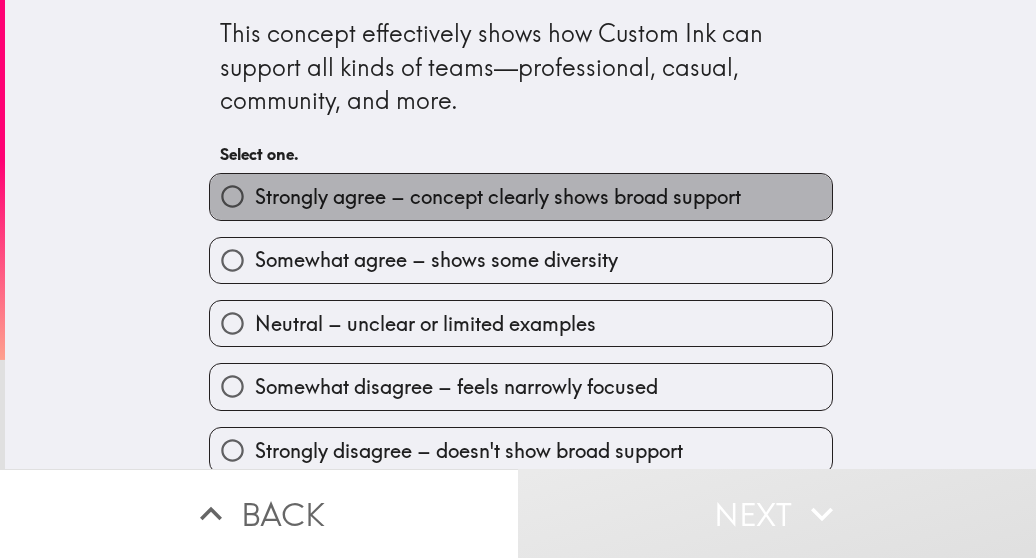 click on "Strongly agree – concept clearly shows broad support" at bounding box center (498, 197) 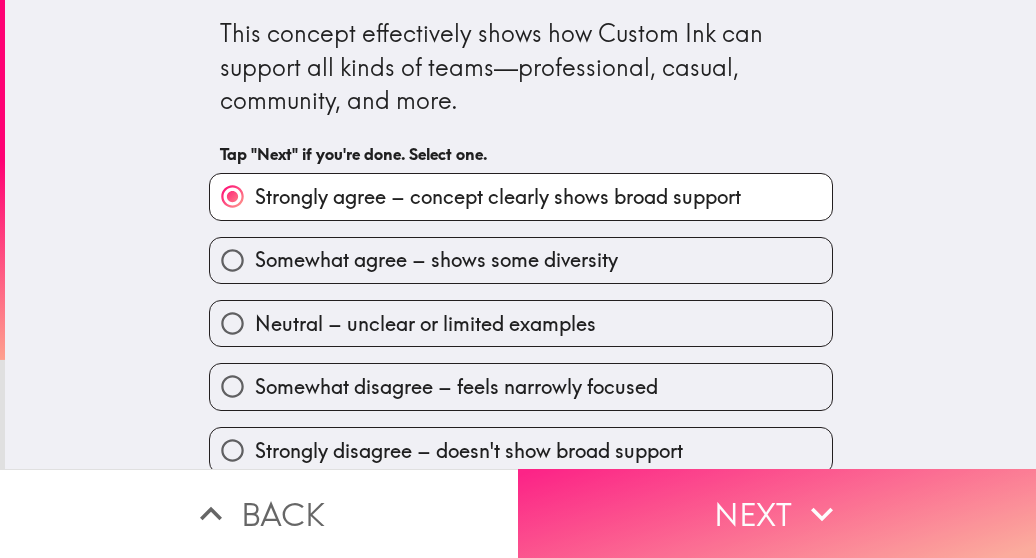click on "Next" at bounding box center (777, 513) 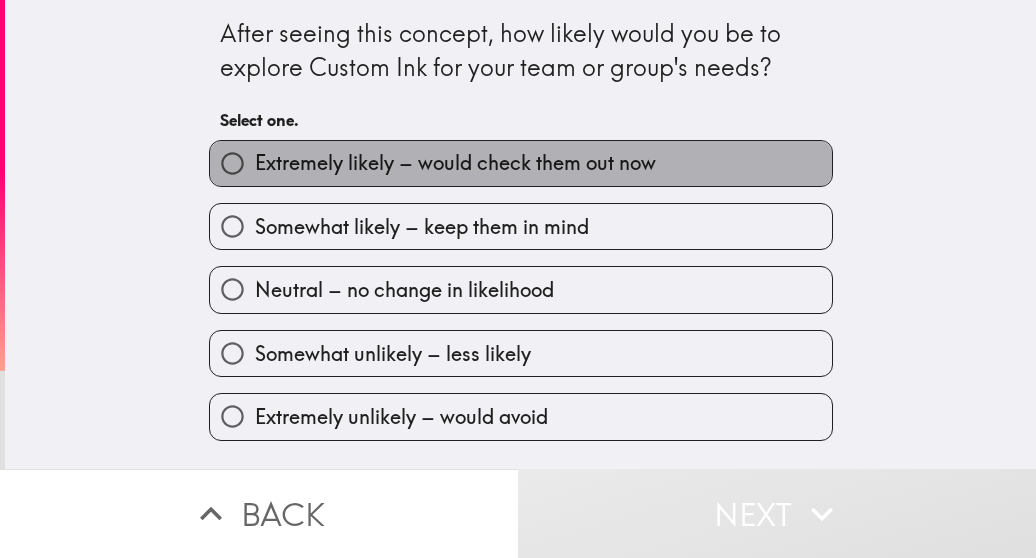 click on "Extremely likely – would check them out now" at bounding box center [521, 163] 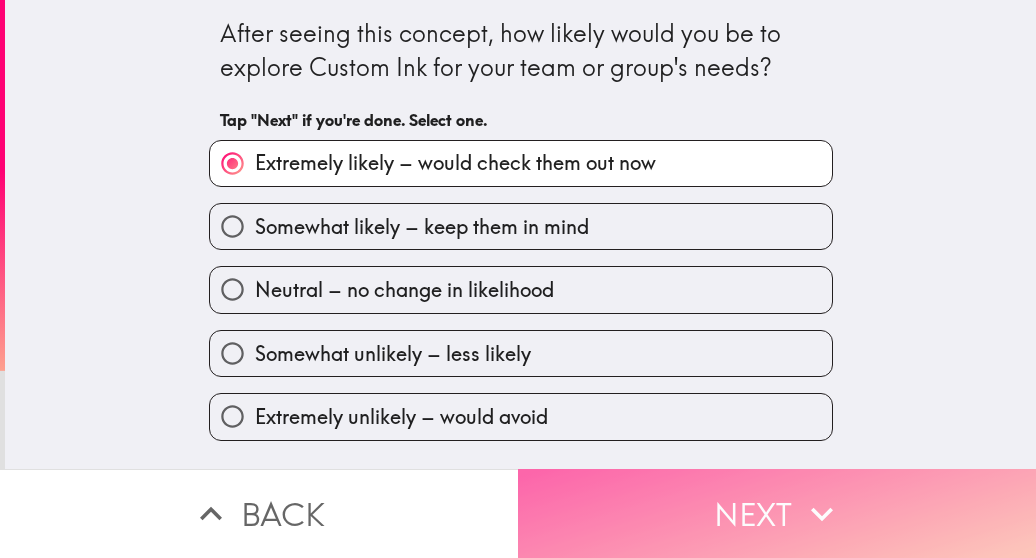 click on "Next" at bounding box center (777, 513) 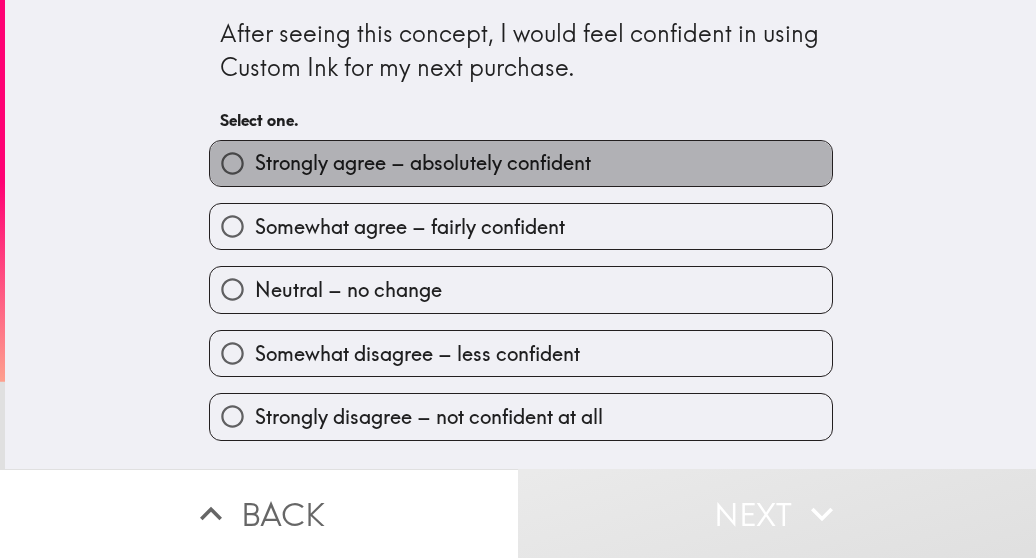 click on "Strongly agree – absolutely confident" at bounding box center [423, 163] 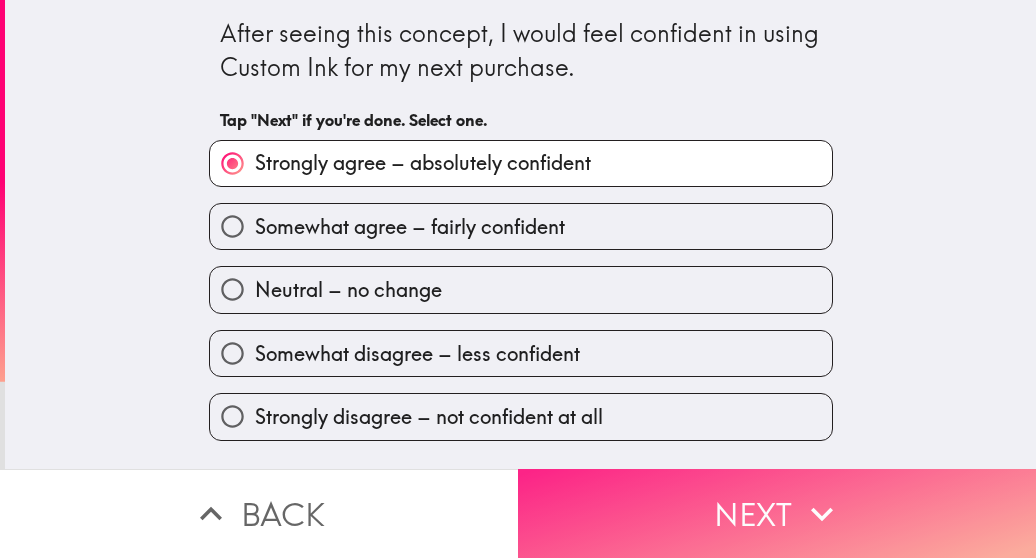 click on "Next" at bounding box center (777, 513) 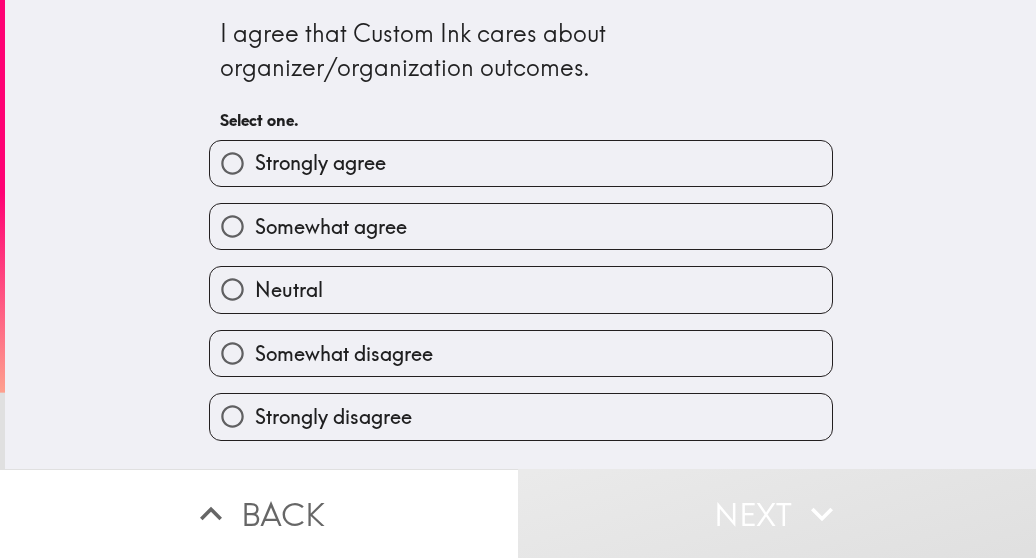 click on "Strongly agree" at bounding box center [521, 163] 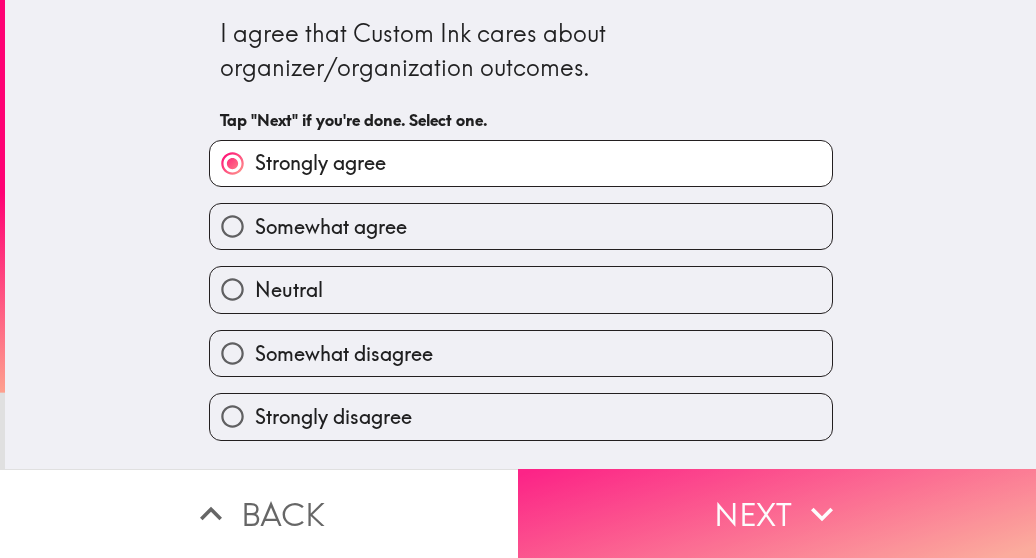 click on "Next" at bounding box center (777, 513) 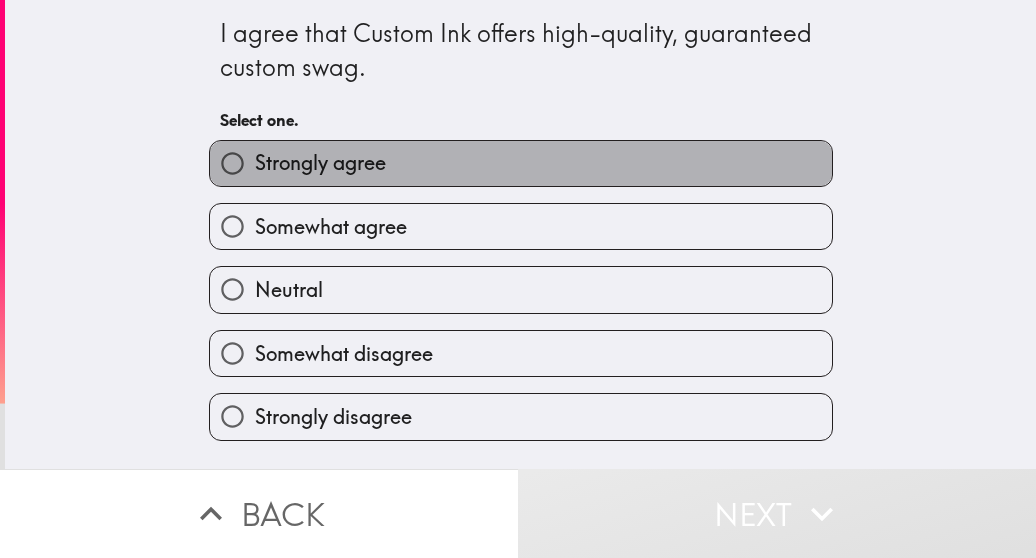 click on "Strongly agree" at bounding box center (521, 163) 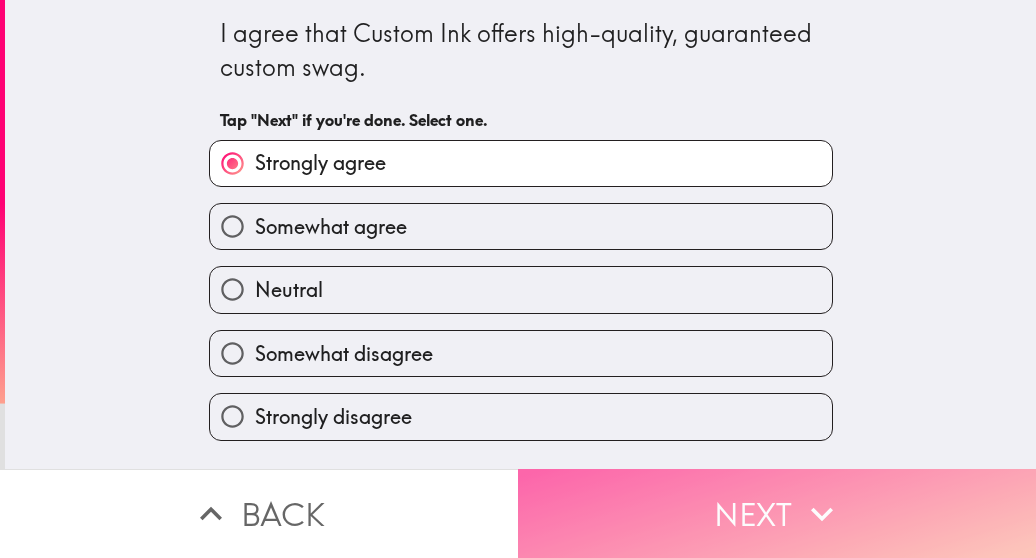 click on "Next" at bounding box center (777, 513) 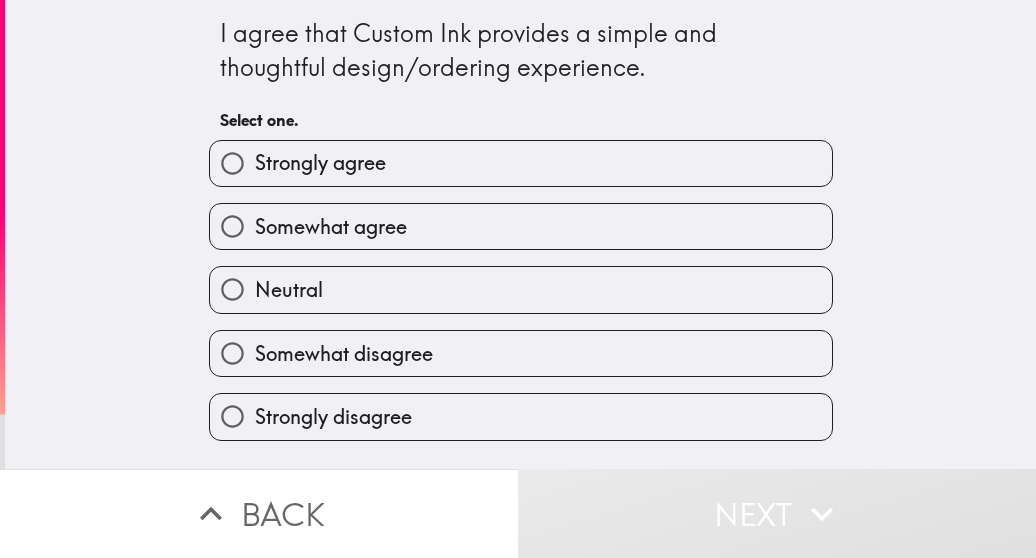 click on "Strongly agree" at bounding box center (521, 163) 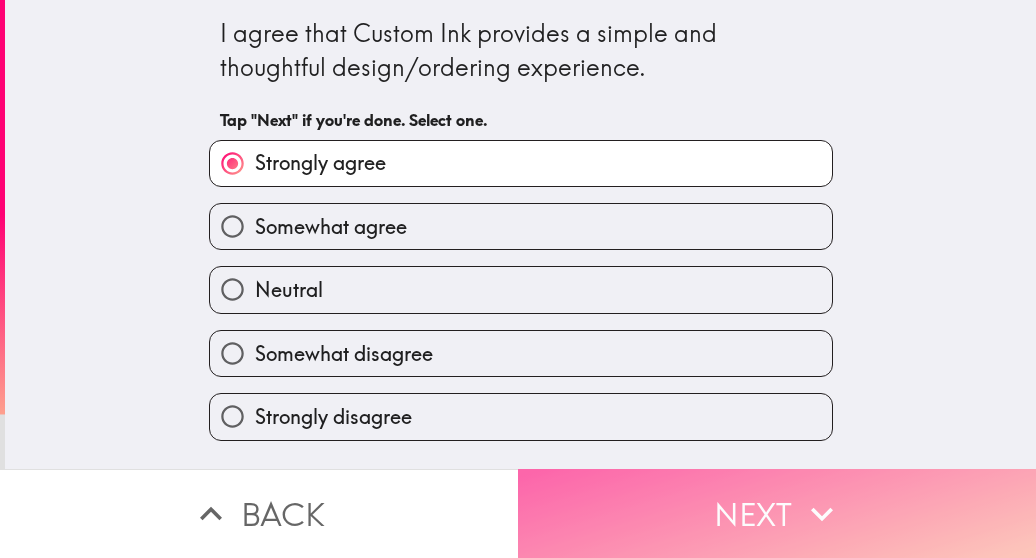 click on "Next" at bounding box center (777, 513) 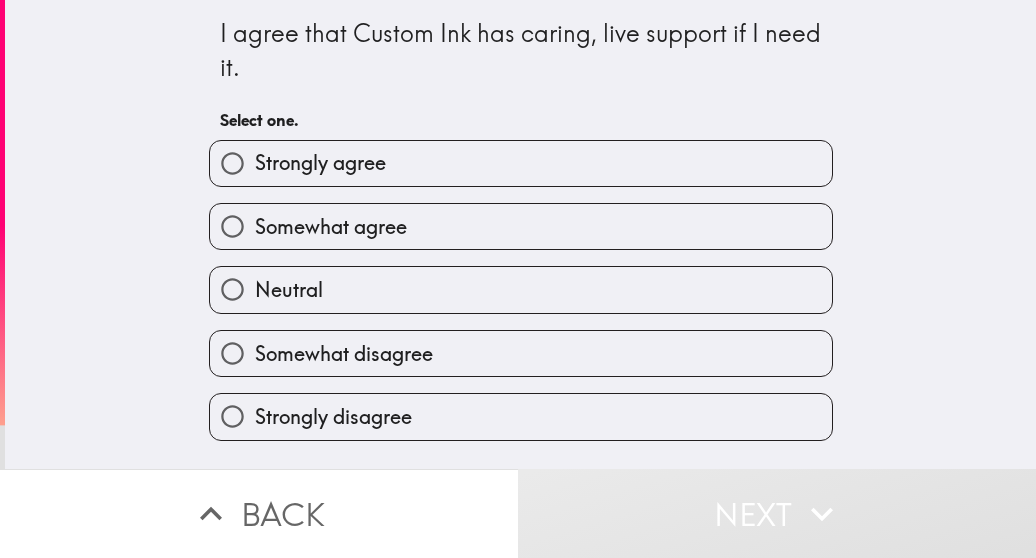 click on "Strongly agree" at bounding box center [521, 163] 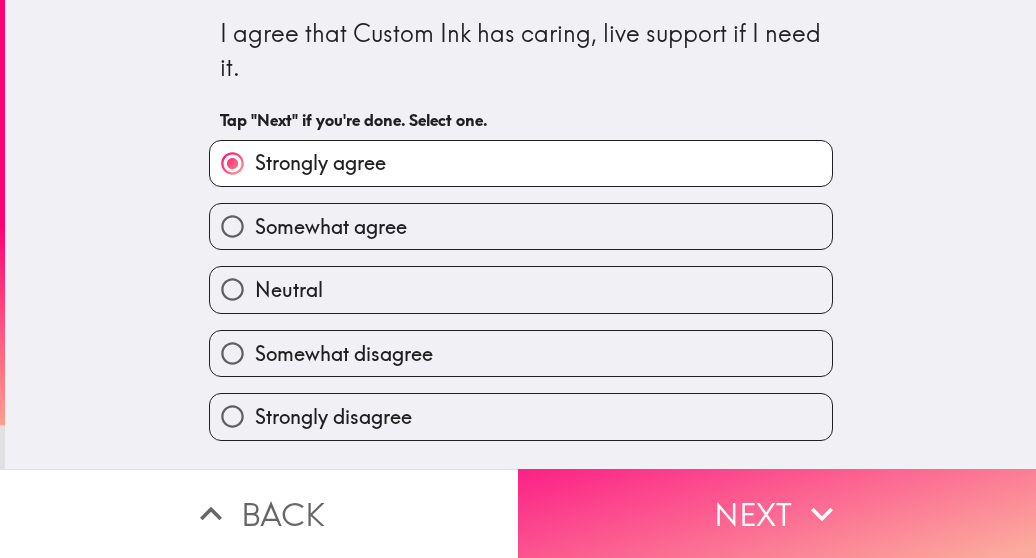 click on "Next" at bounding box center (777, 513) 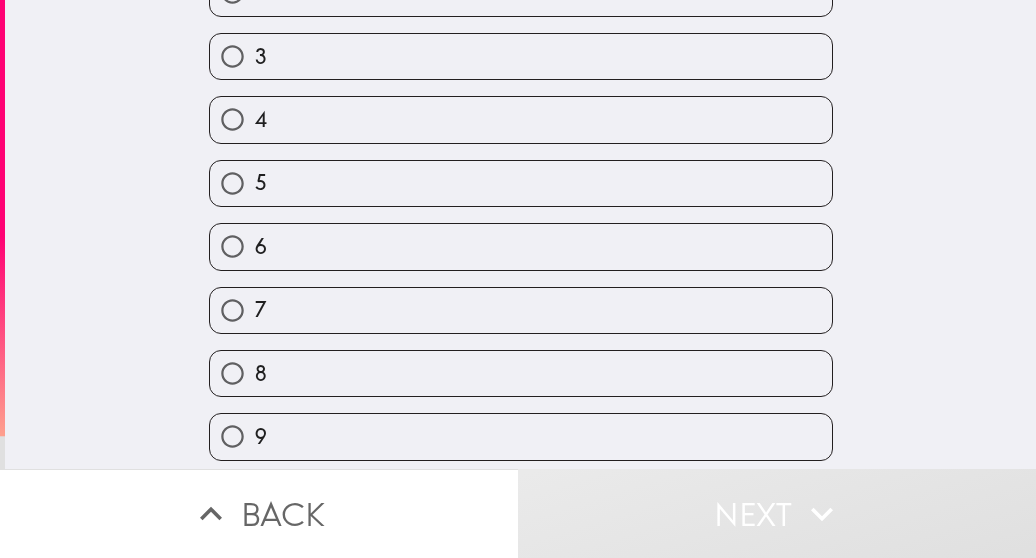 scroll, scrollTop: 278, scrollLeft: 0, axis: vertical 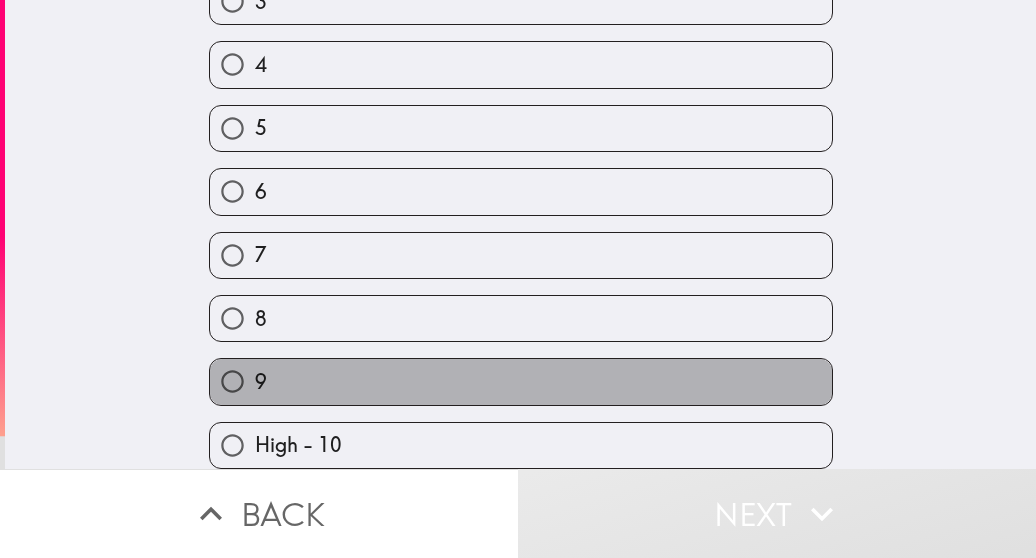 click on "9" at bounding box center (521, 381) 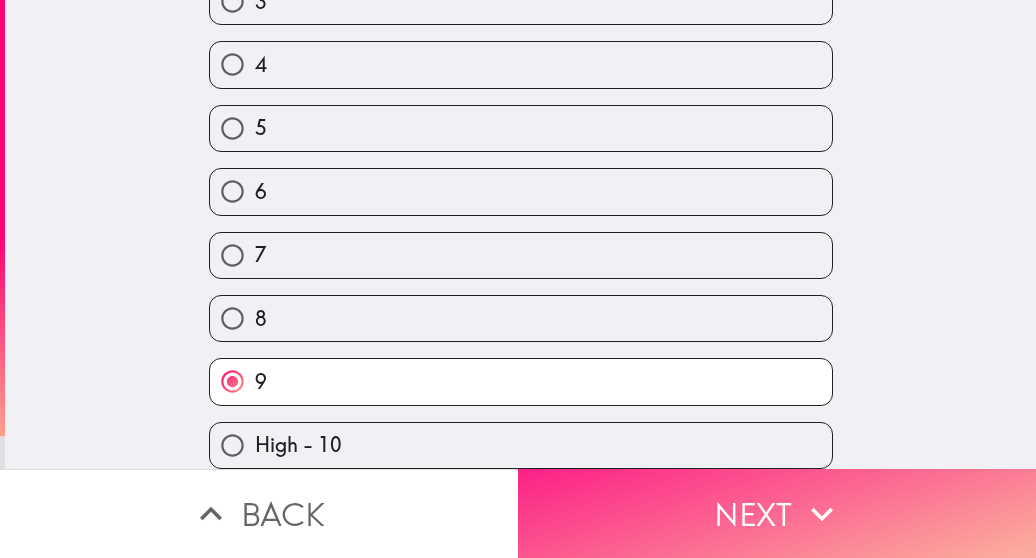 click on "Next" at bounding box center [777, 513] 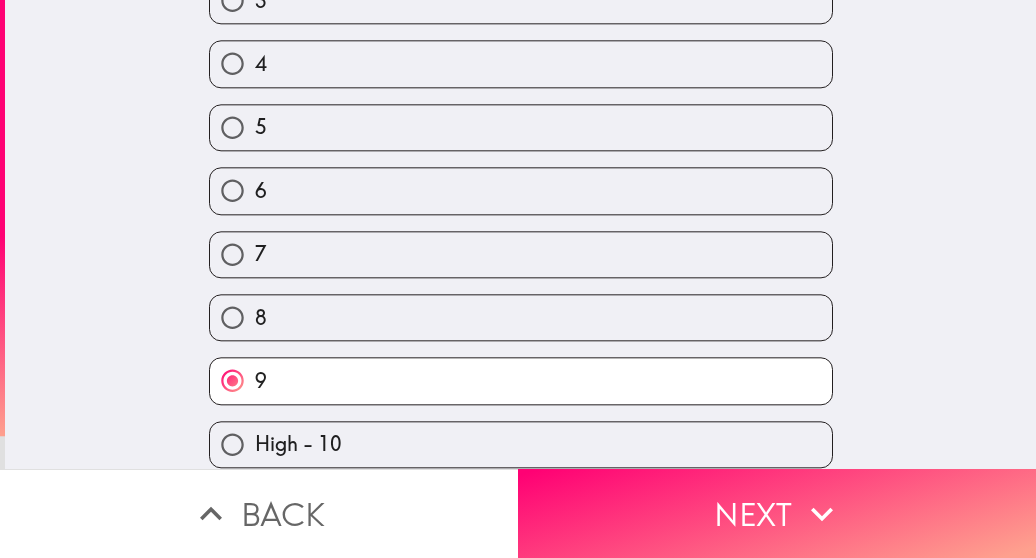scroll, scrollTop: 122, scrollLeft: 0, axis: vertical 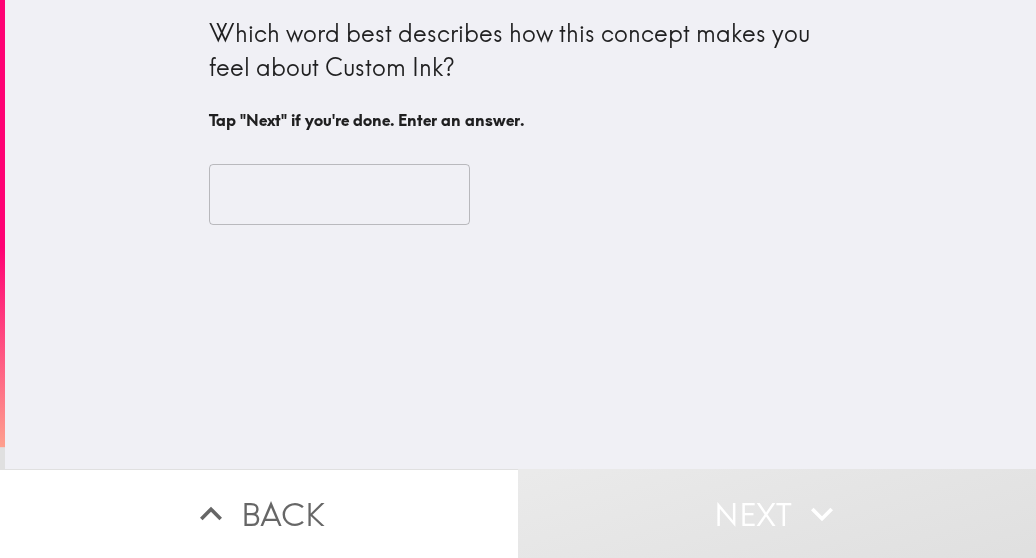 drag, startPoint x: 189, startPoint y: 30, endPoint x: 393, endPoint y: 71, distance: 208.07932 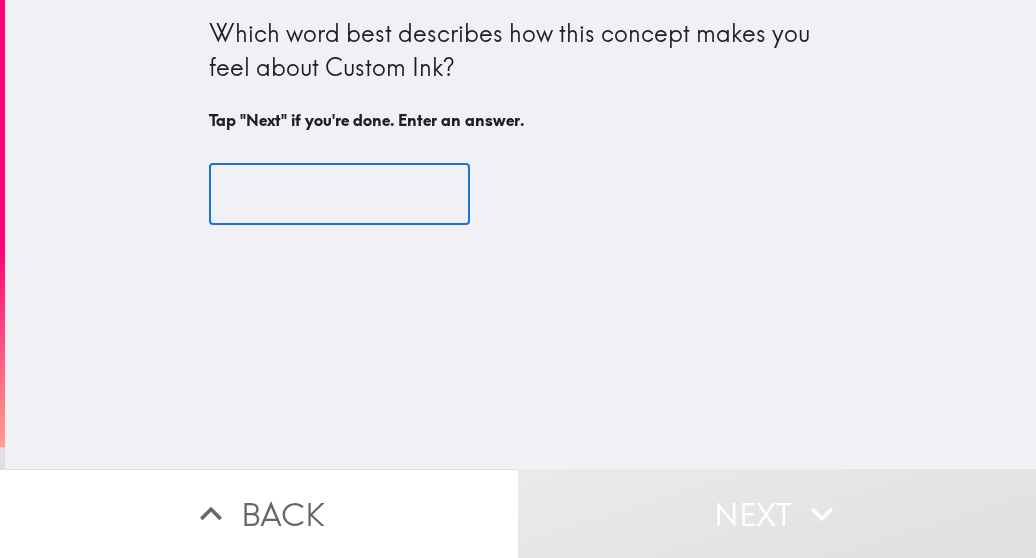 type on "e" 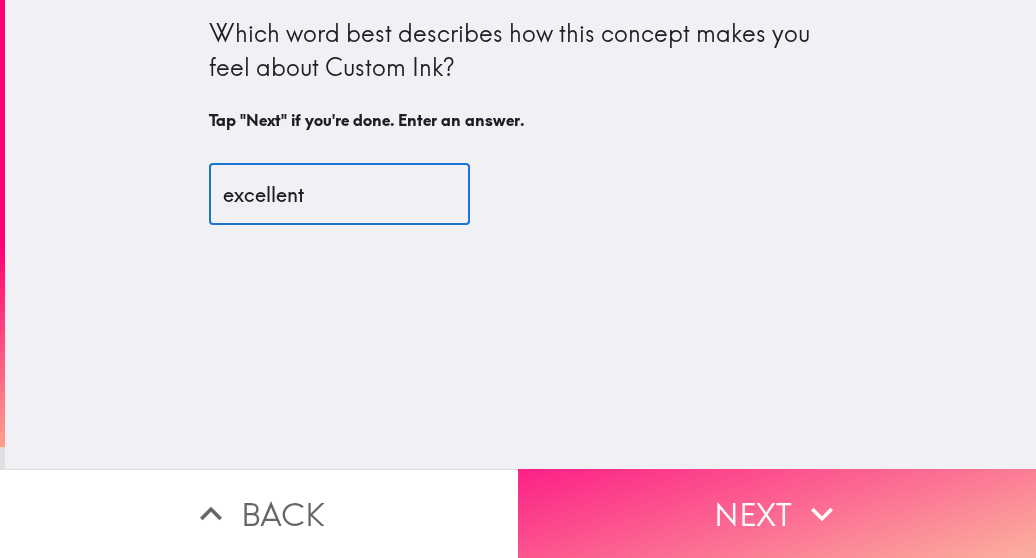 type on "excellent" 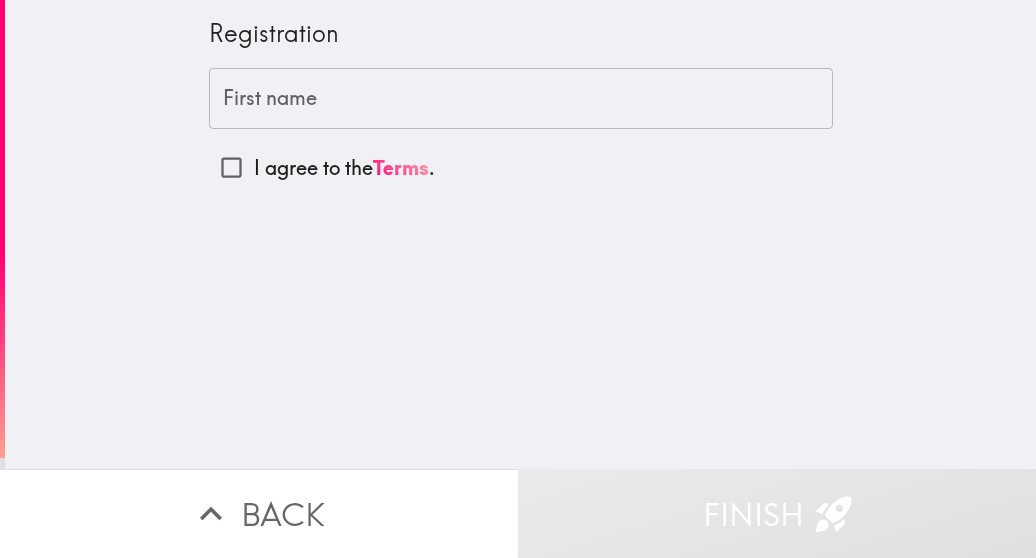 click on "First name" at bounding box center (521, 99) 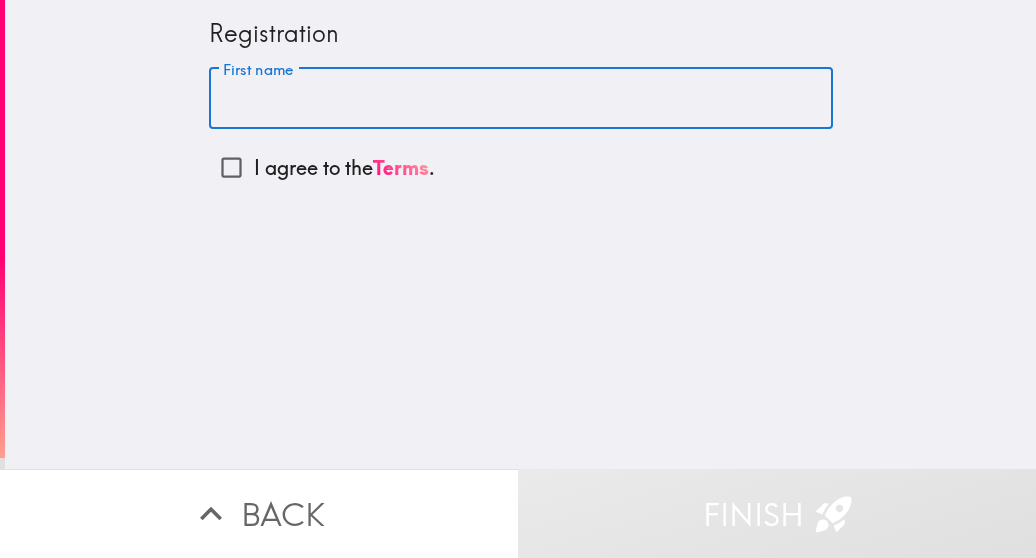 paste on "[PERSON_NAME]" 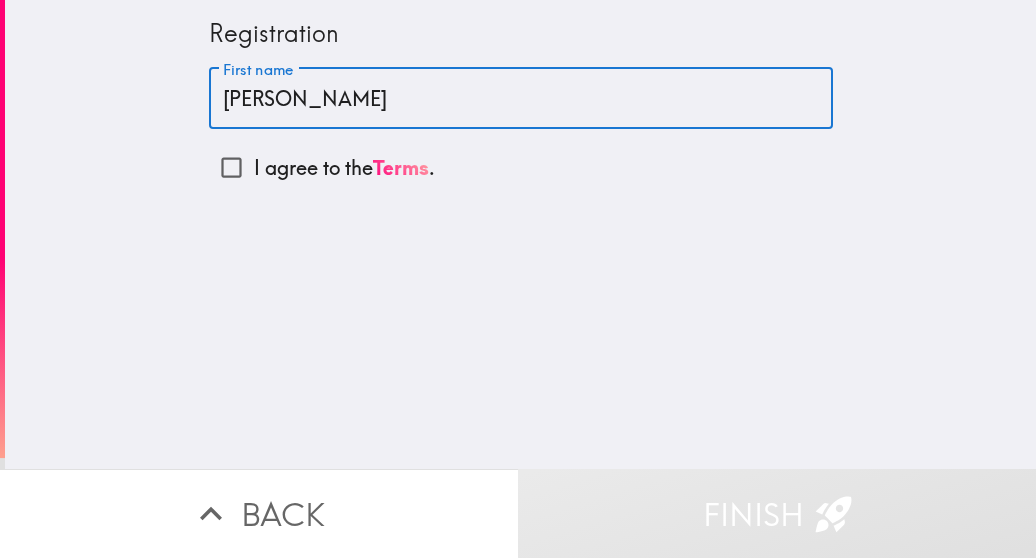 type on "[PERSON_NAME]" 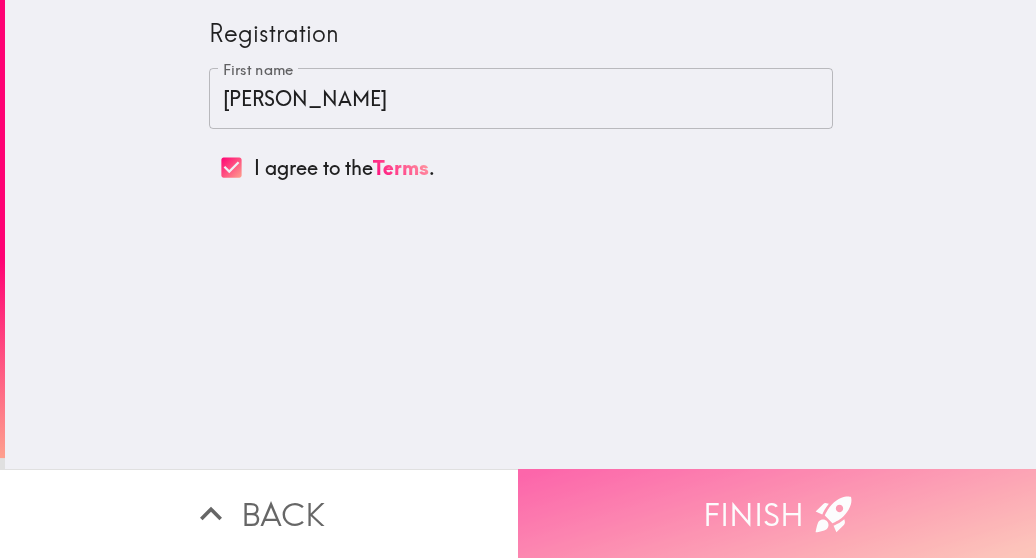 click on "Finish" at bounding box center (777, 513) 